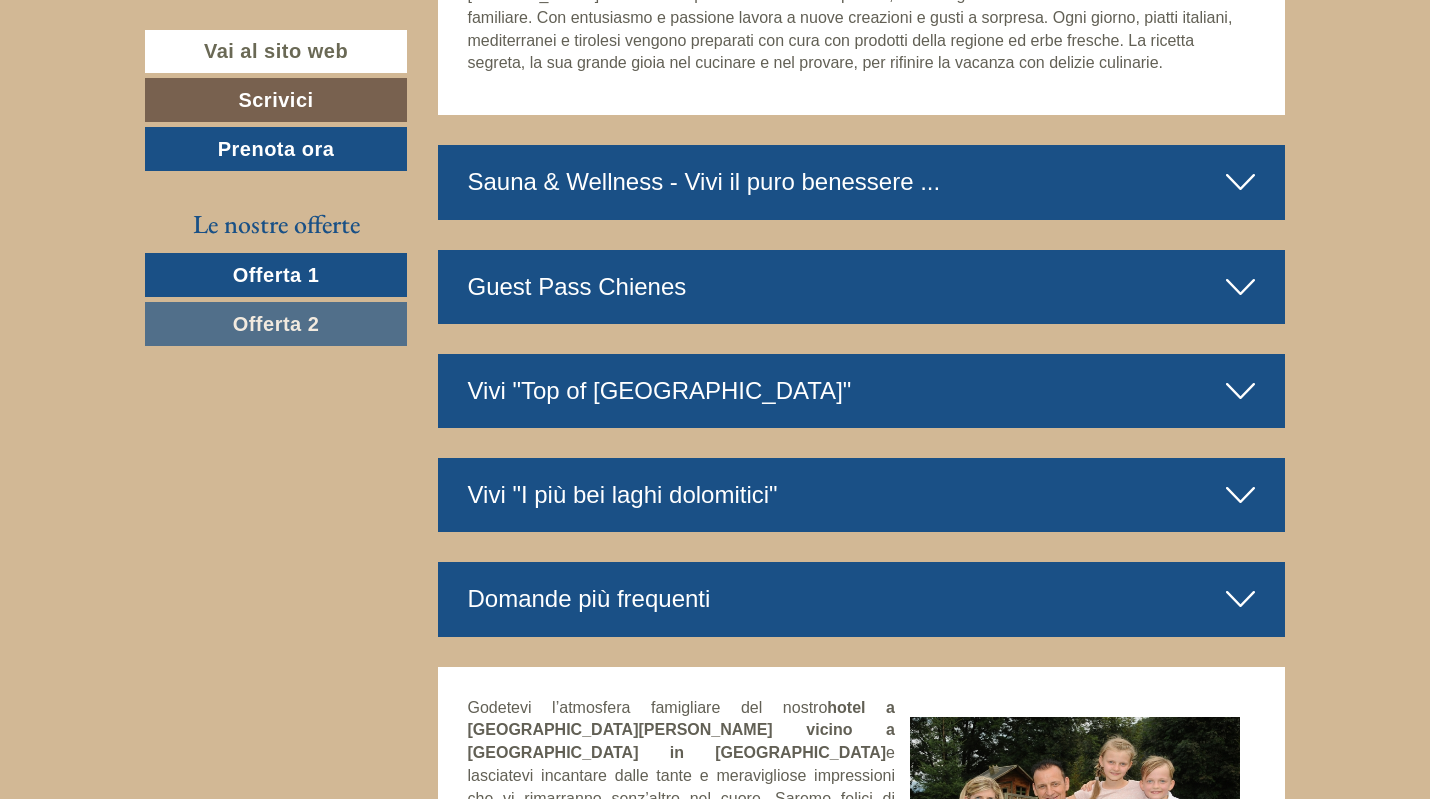 scroll, scrollTop: 5400, scrollLeft: 0, axis: vertical 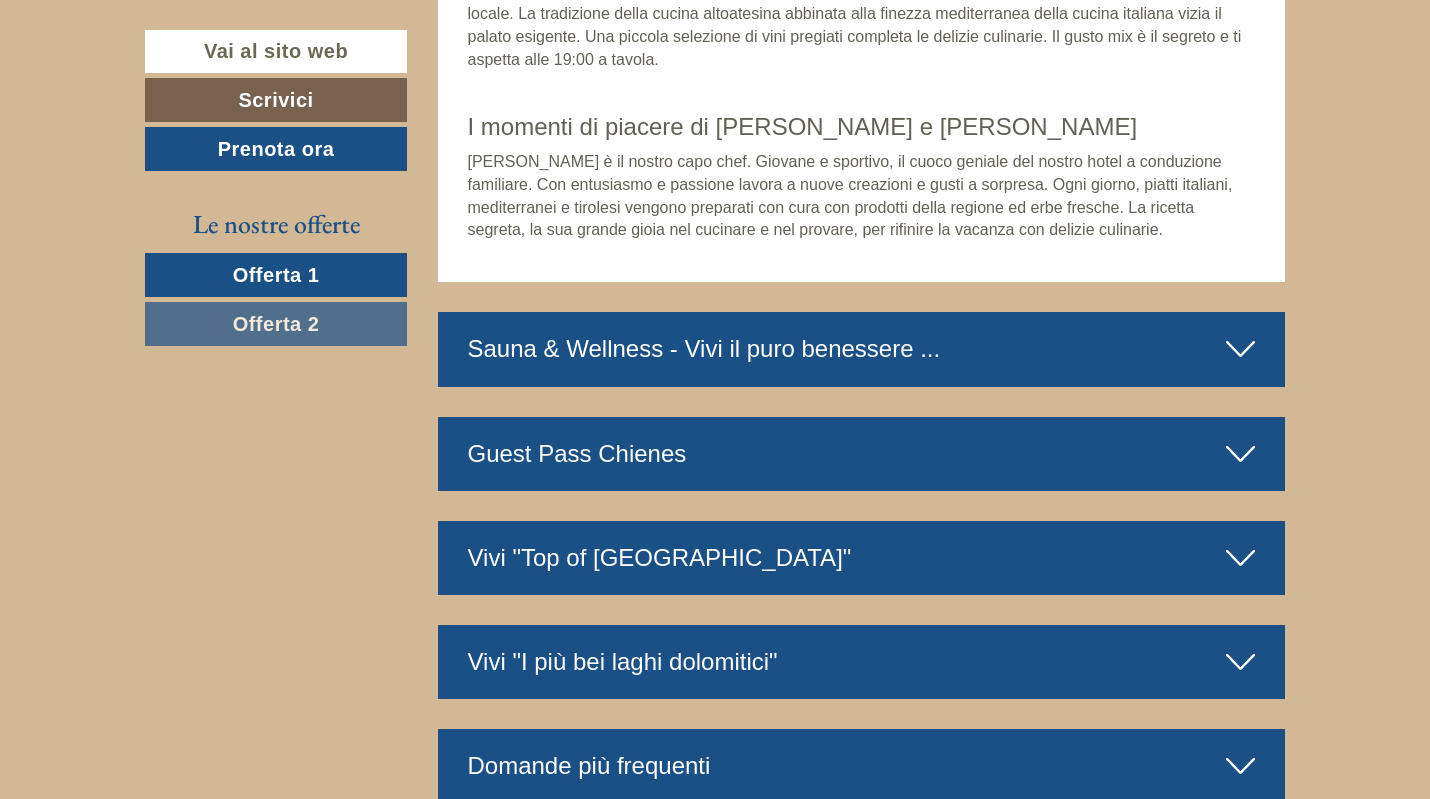 click at bounding box center [1240, 349] 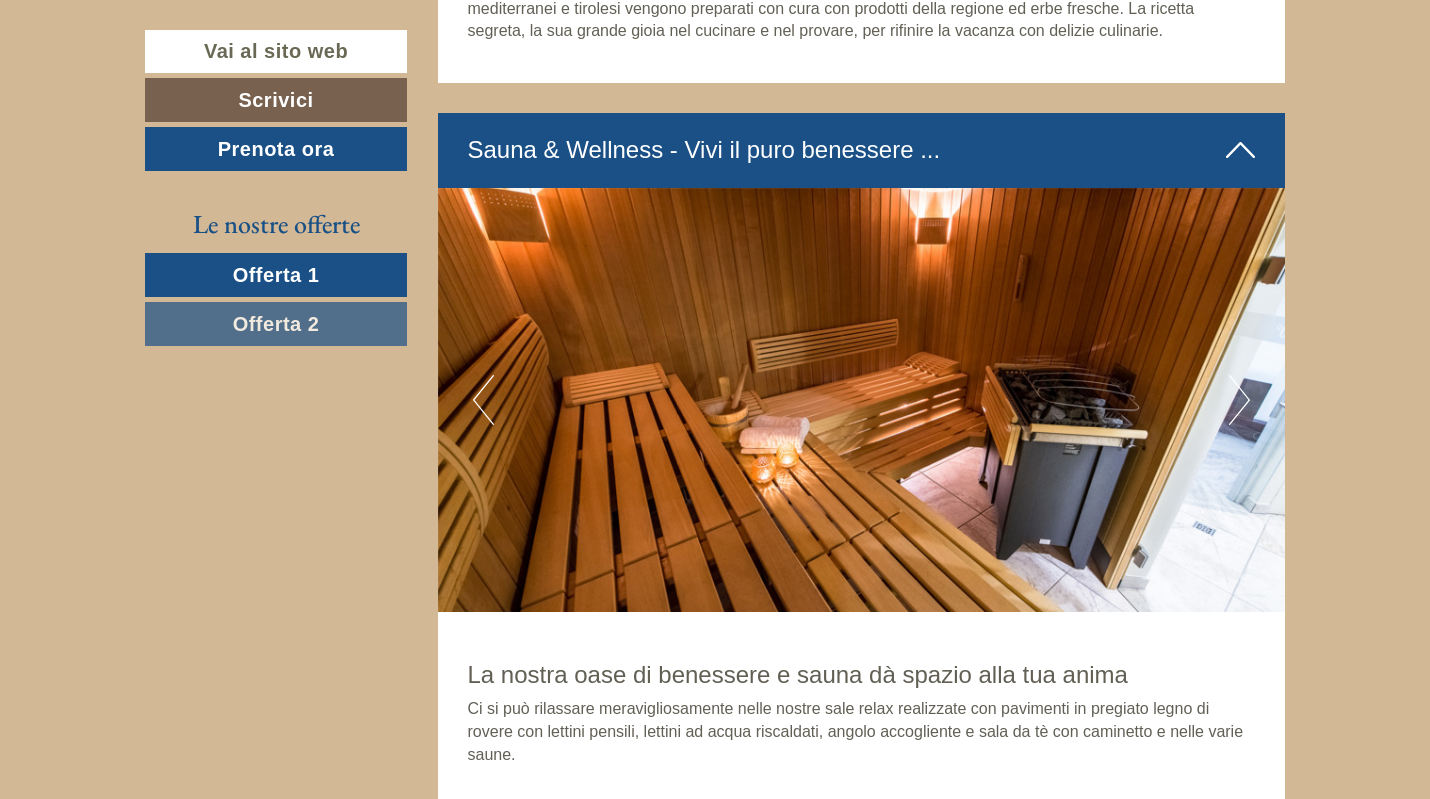 scroll, scrollTop: 5600, scrollLeft: 0, axis: vertical 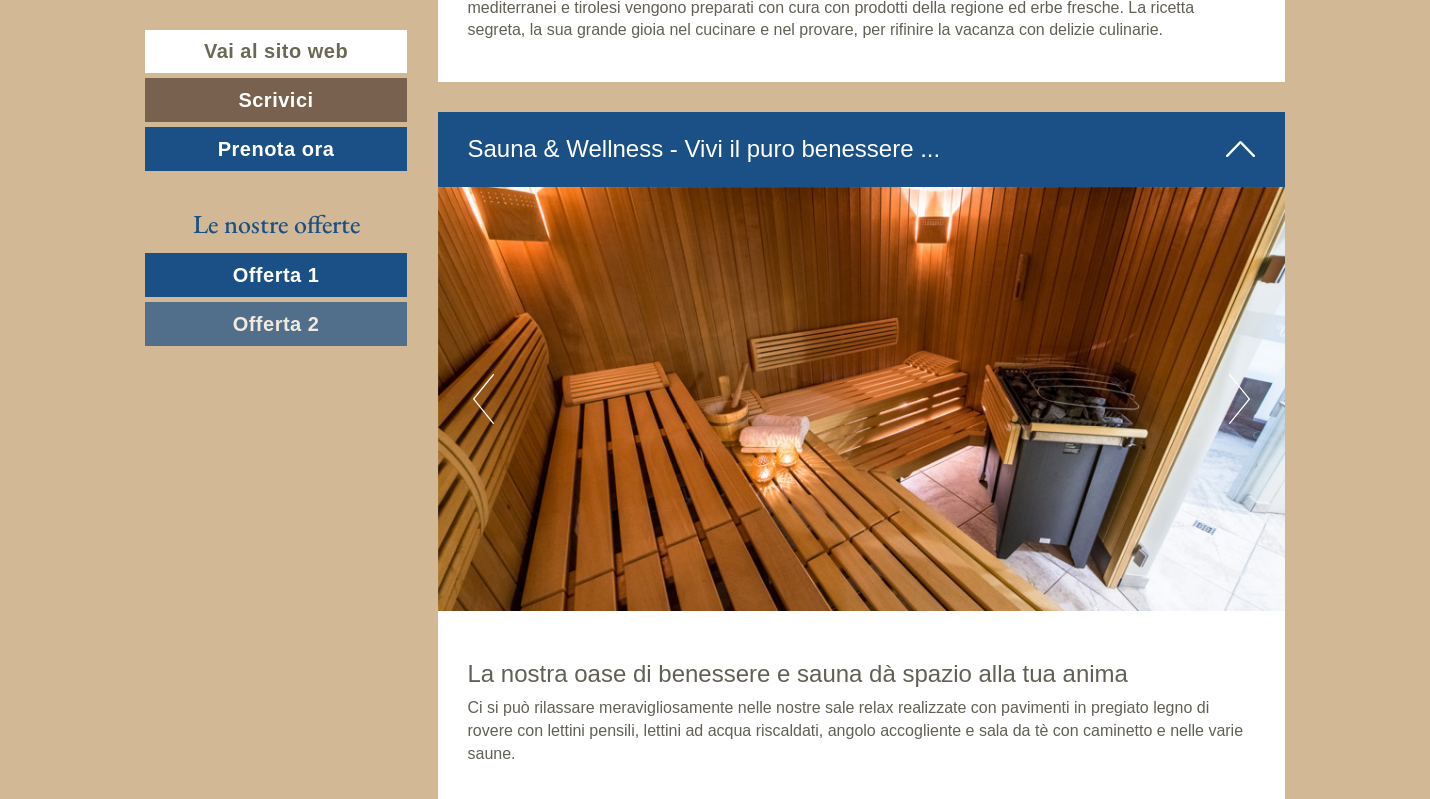 click on "Next" at bounding box center (1239, 399) 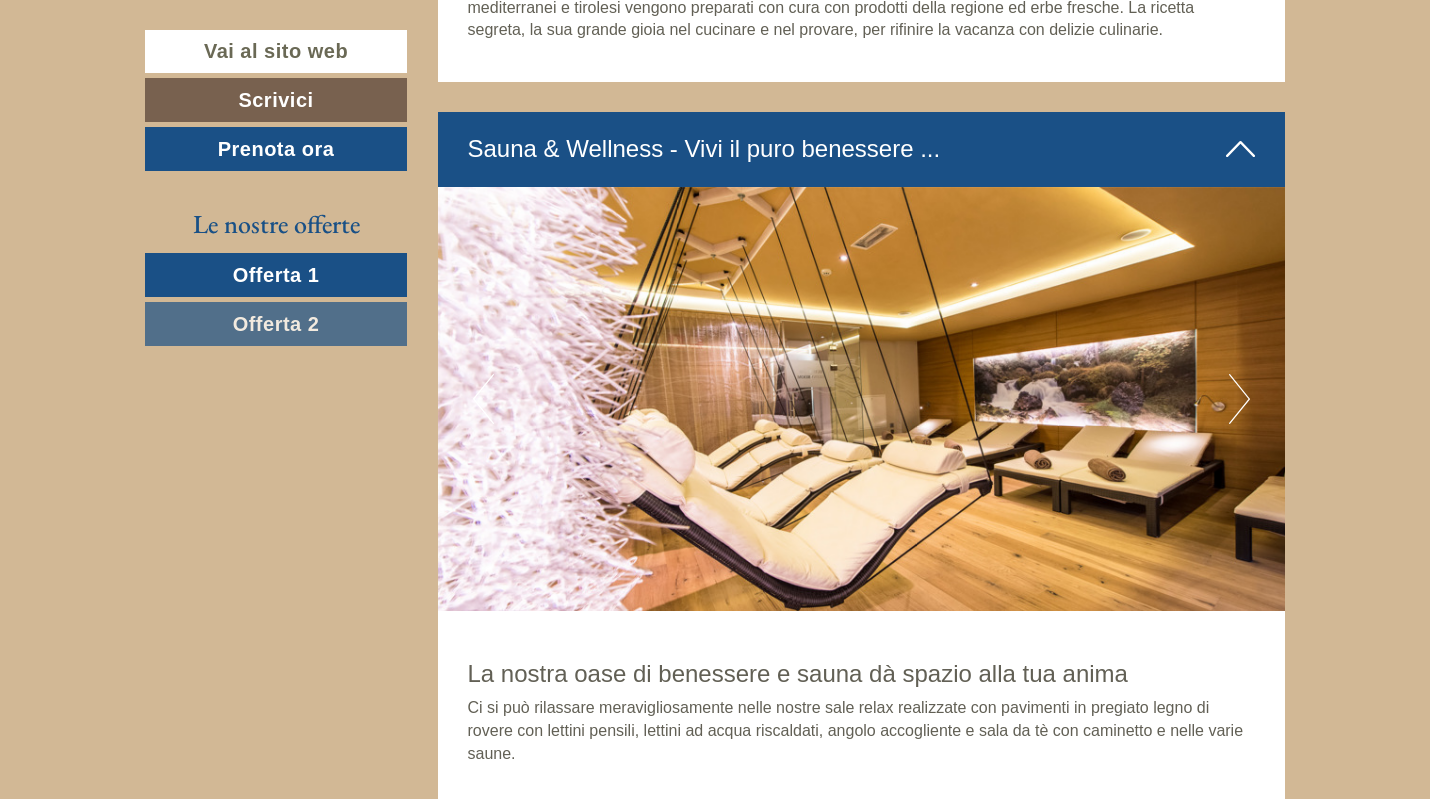 click on "Next" at bounding box center (1239, 399) 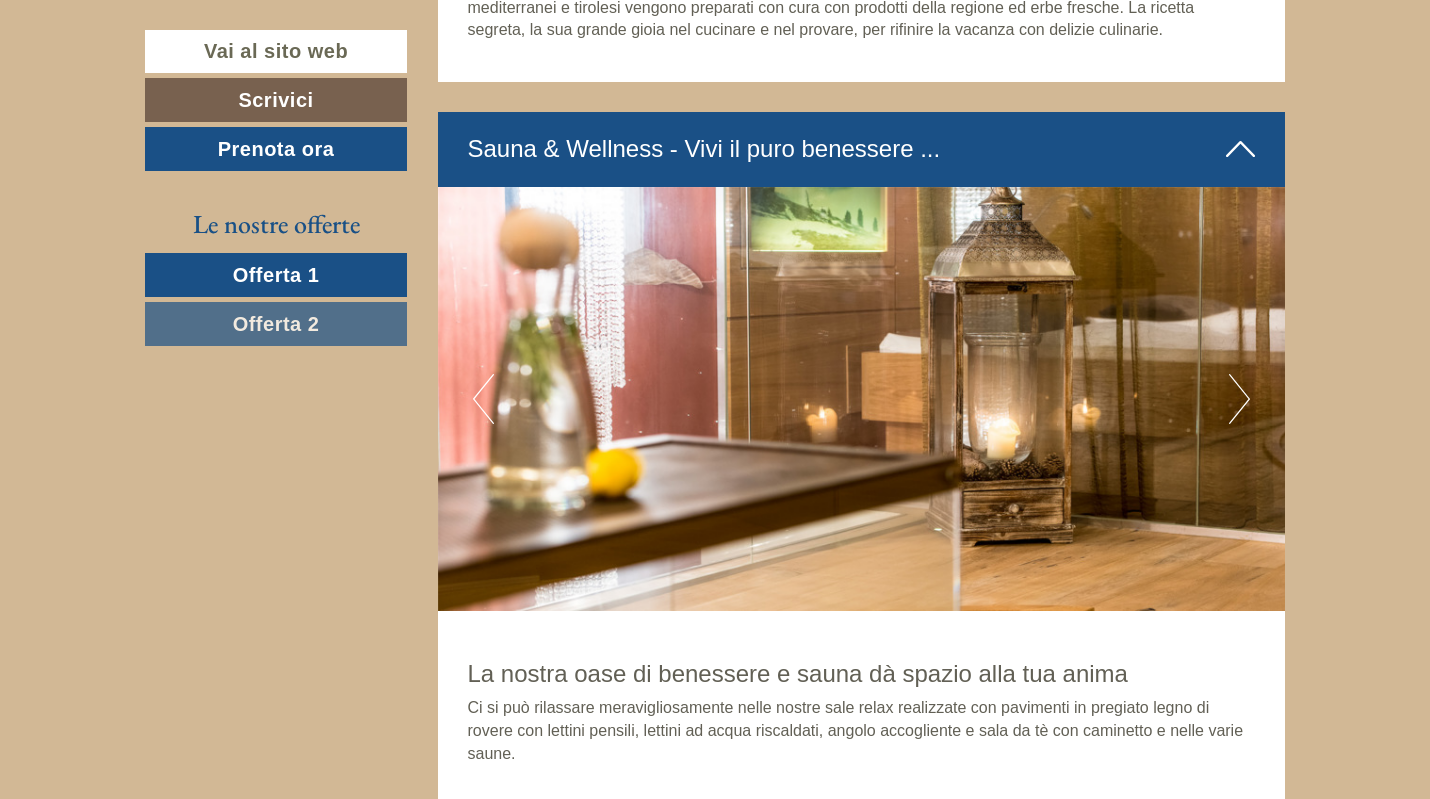 click on "Next" at bounding box center [1239, 399] 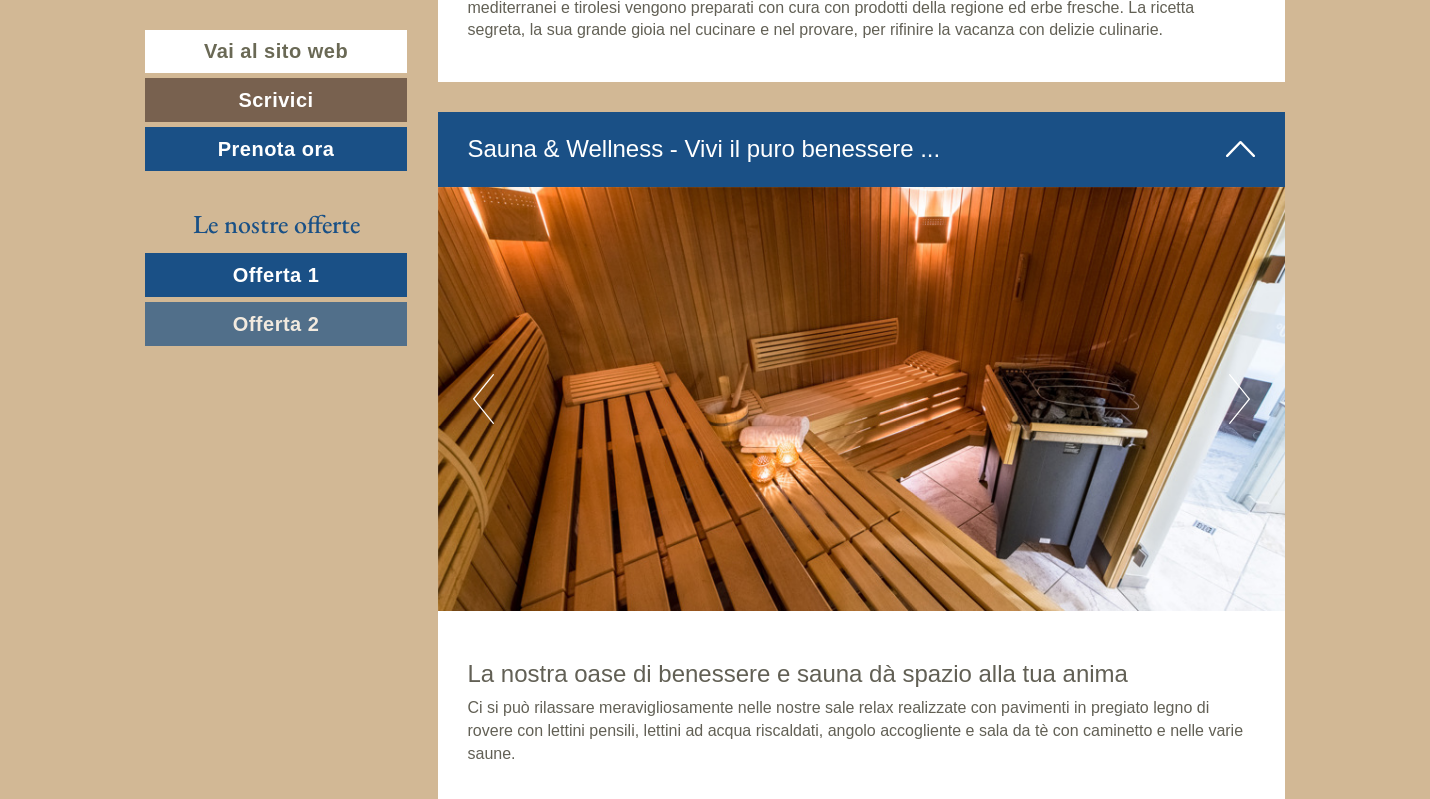 click on "Next" at bounding box center (1239, 399) 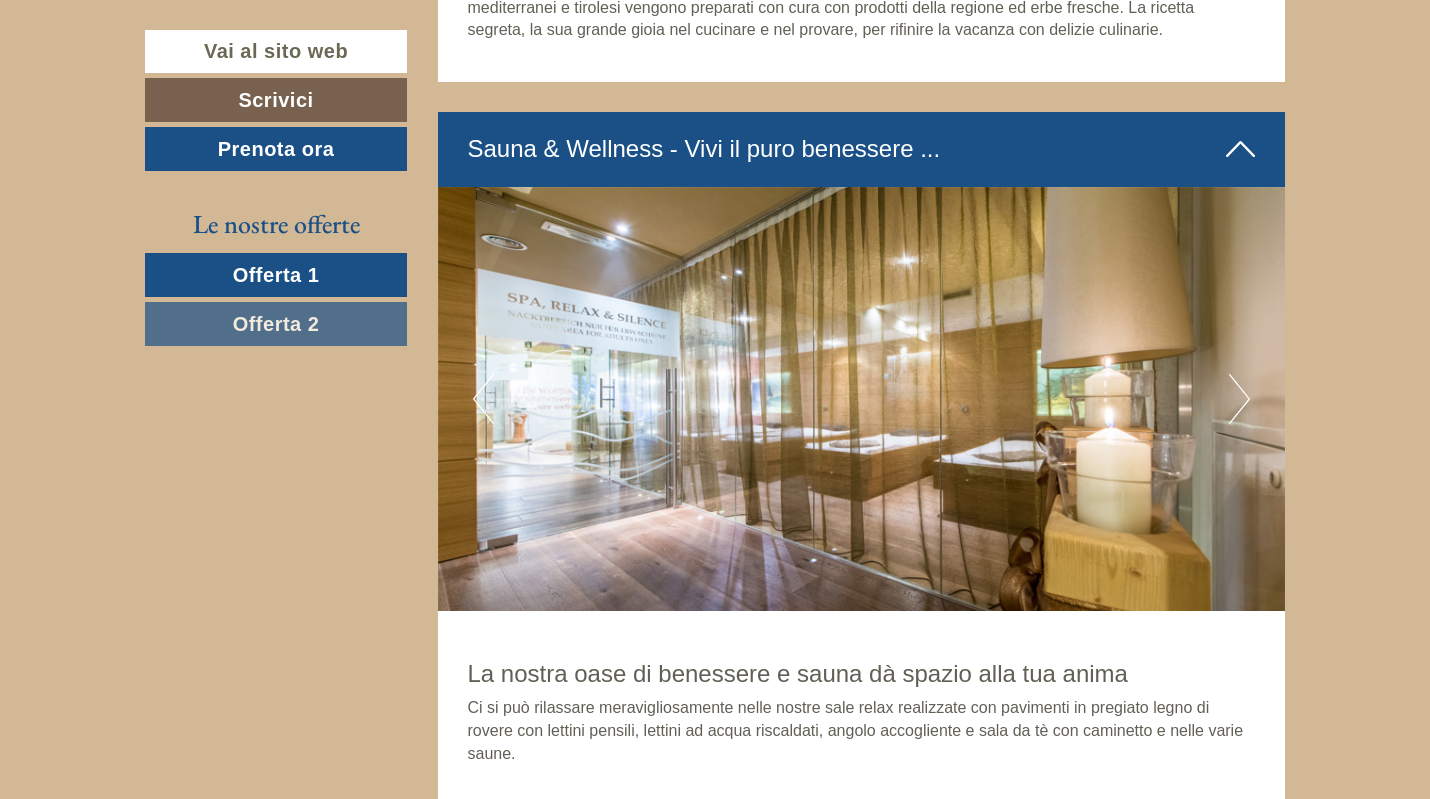 click on "Next" at bounding box center [1239, 399] 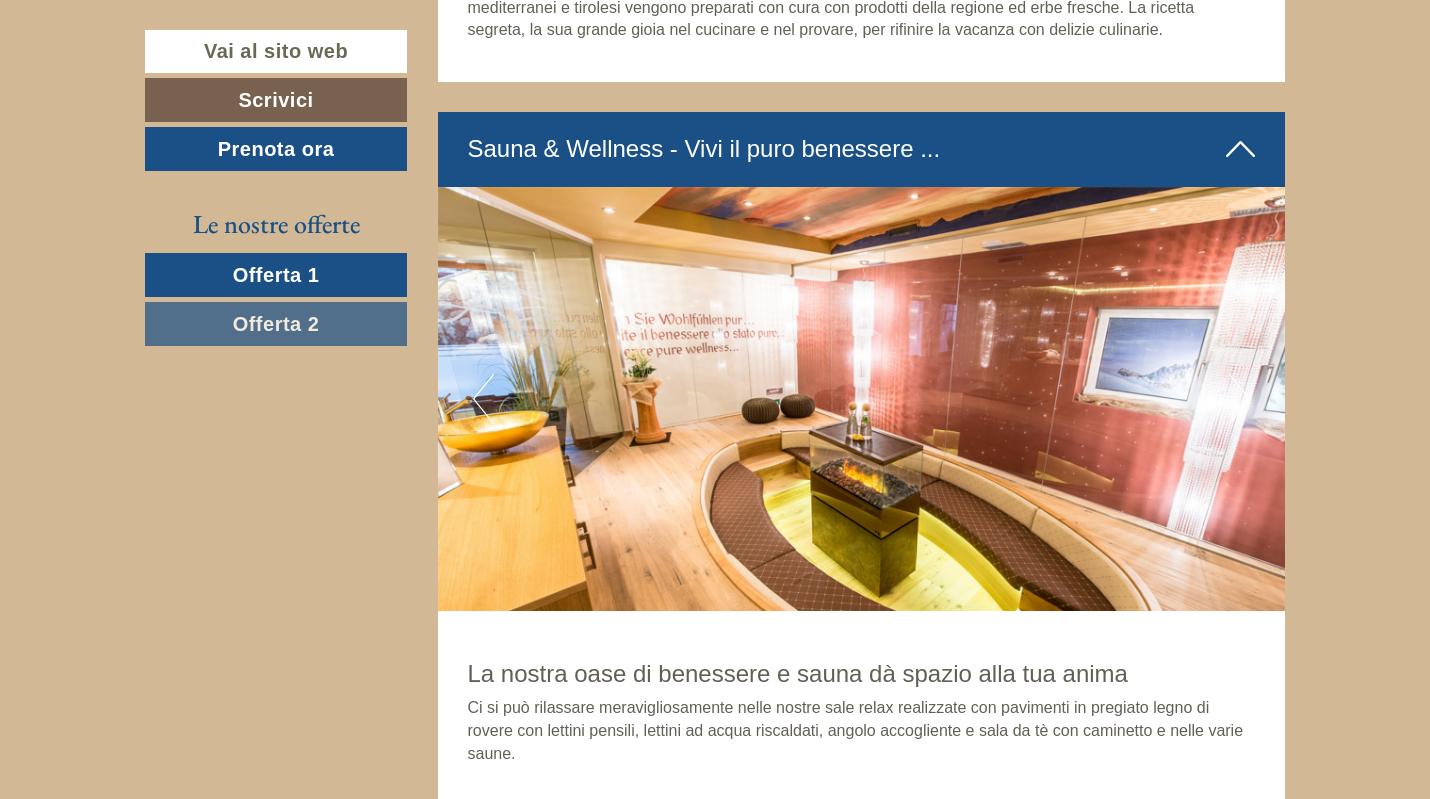 click on "Next" at bounding box center (1239, 399) 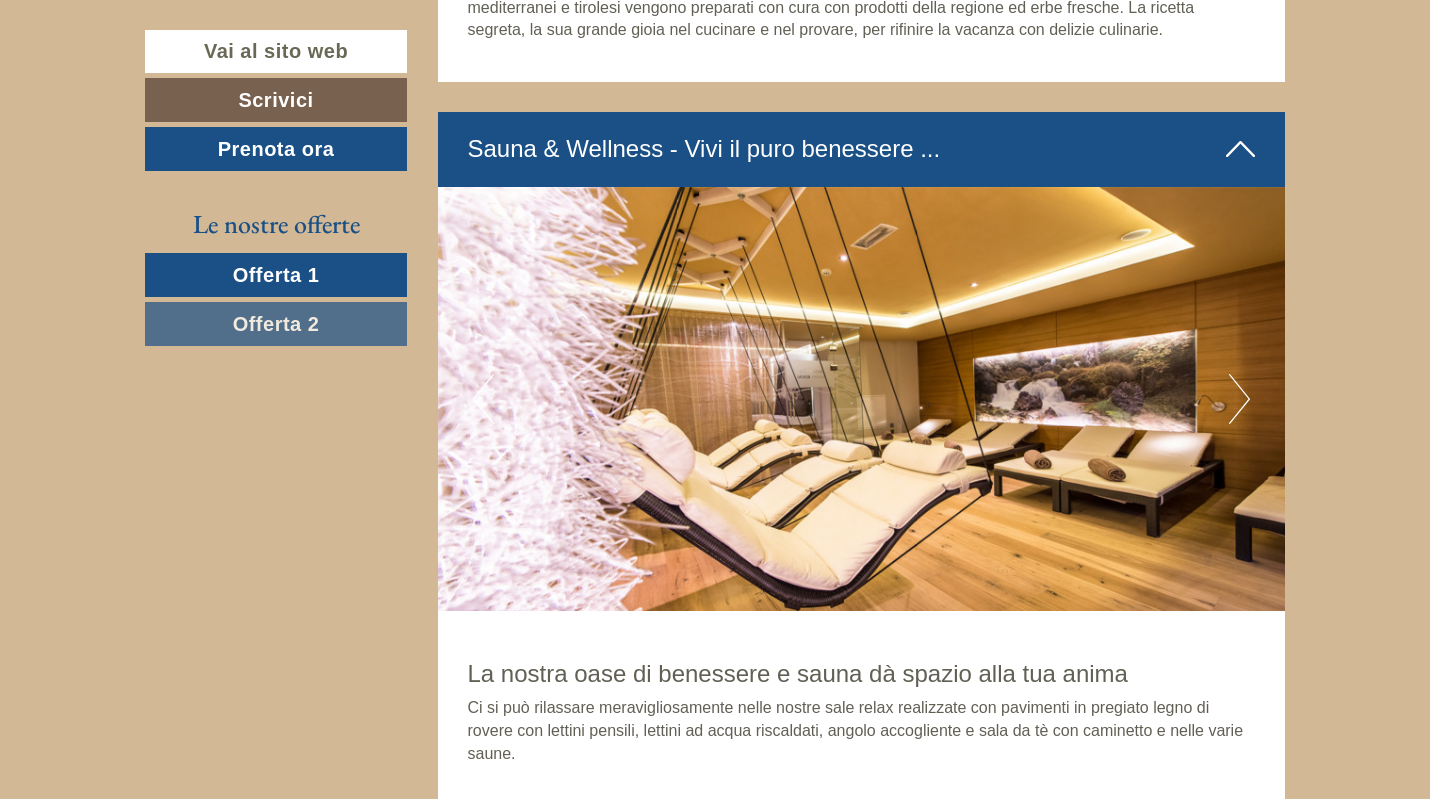 click on "Next" at bounding box center [1239, 399] 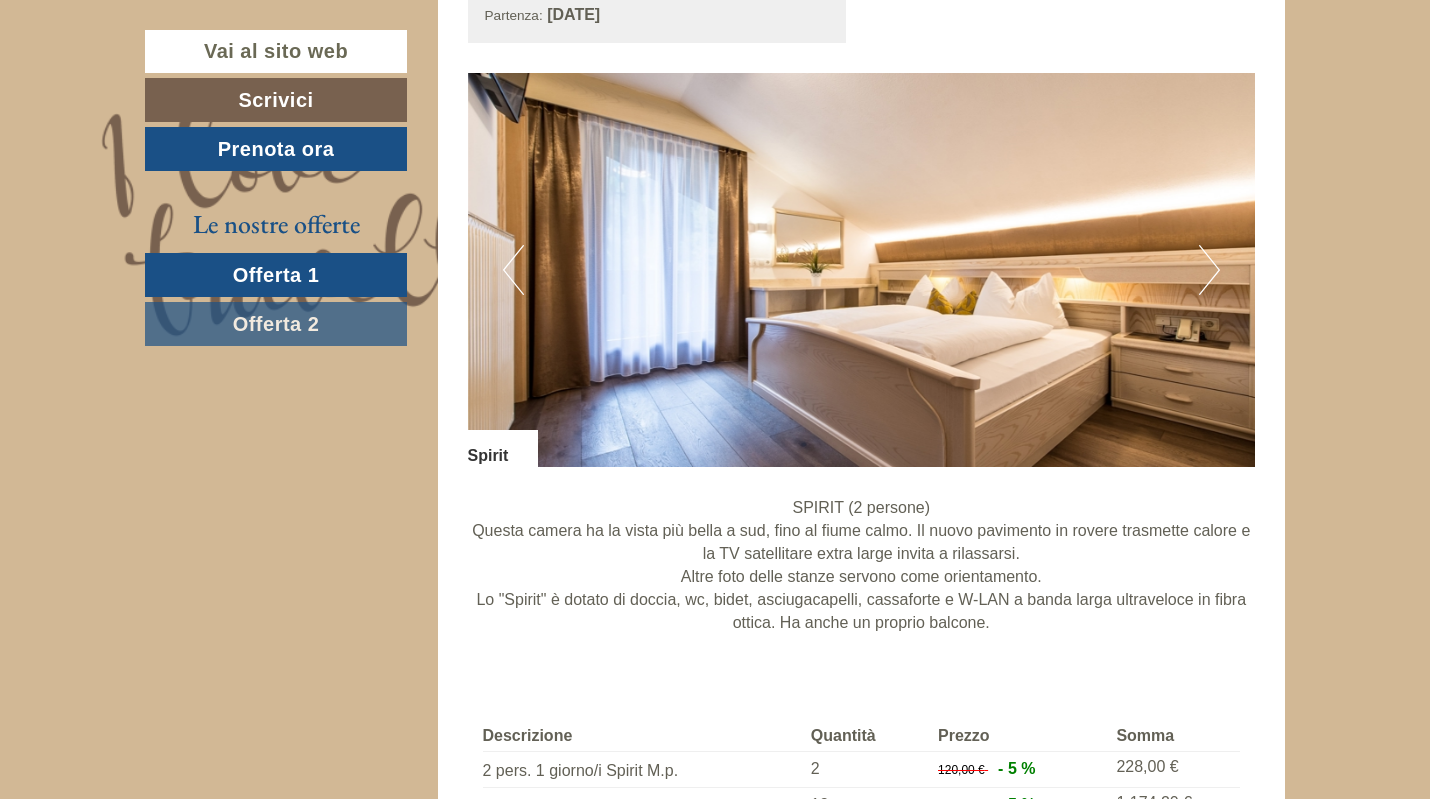 scroll, scrollTop: 1000, scrollLeft: 0, axis: vertical 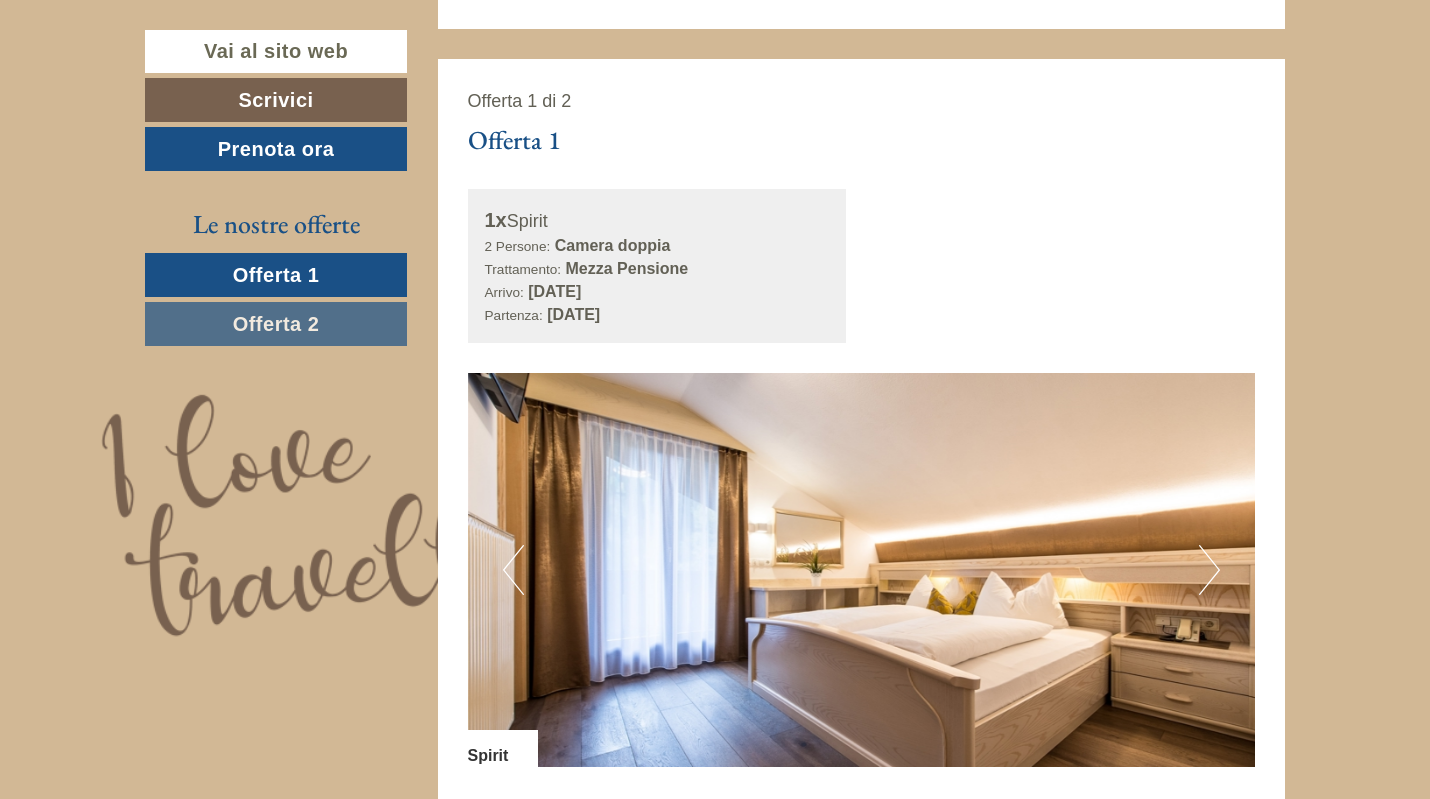 click on "Previous" at bounding box center (513, 570) 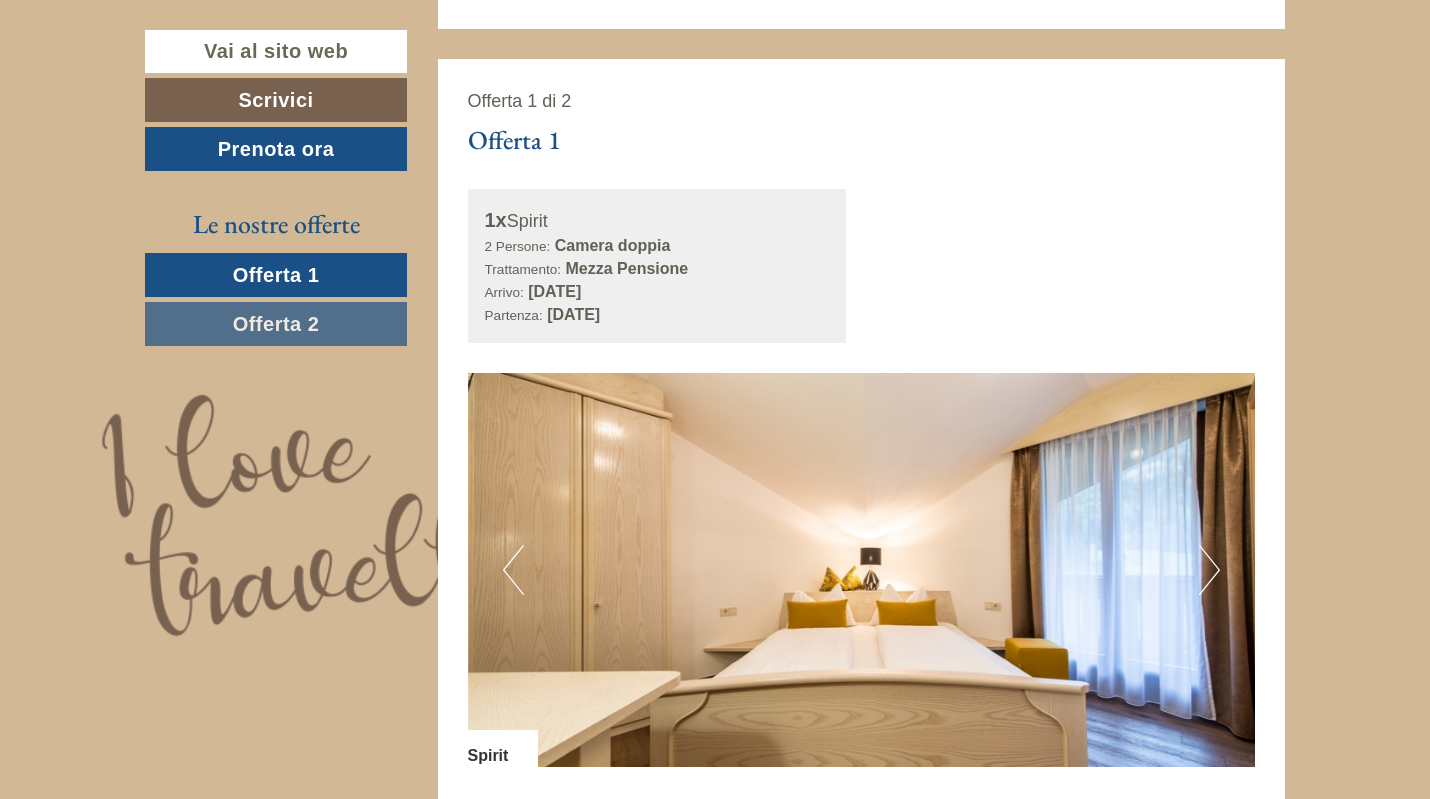 click on "Previous" at bounding box center [513, 570] 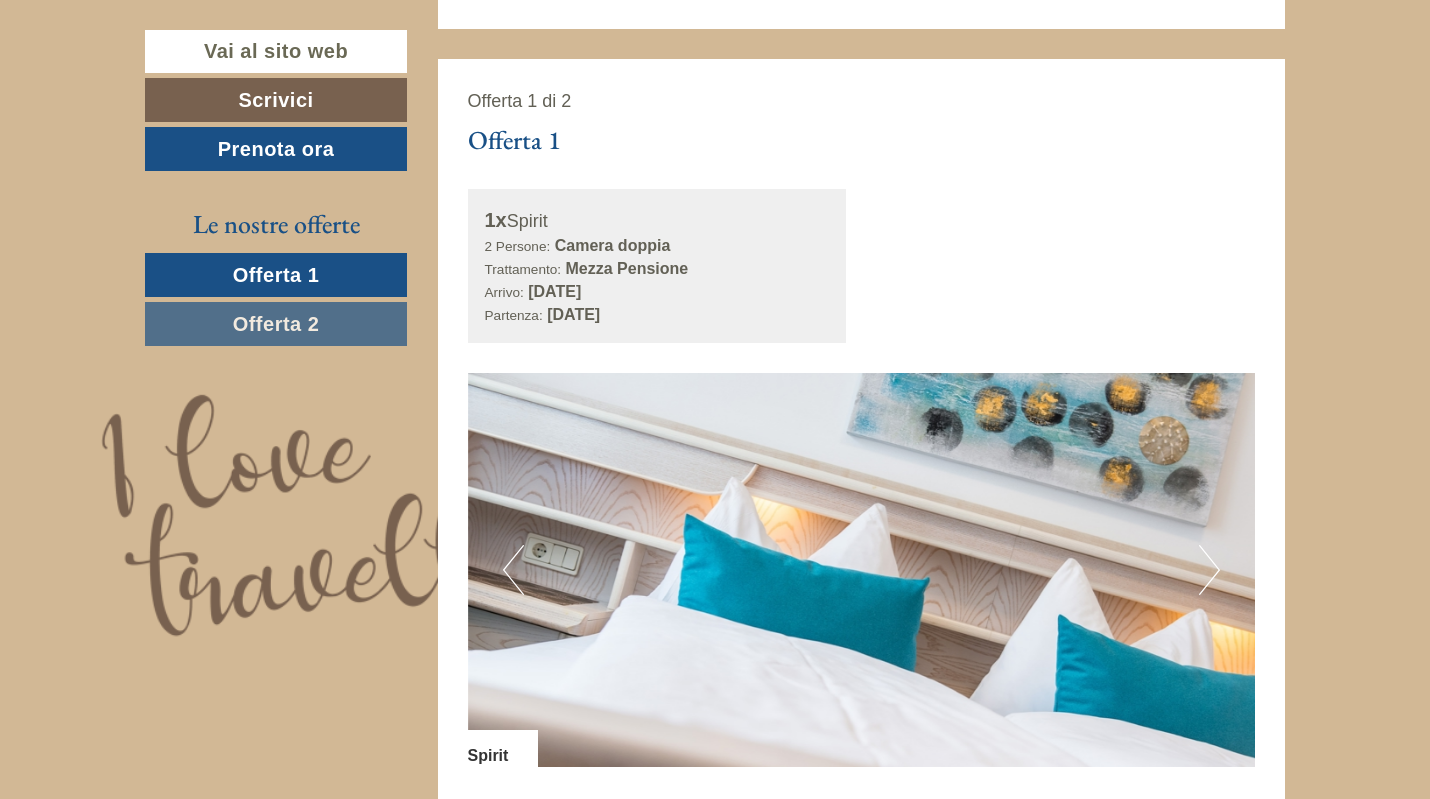 click at bounding box center (862, 570) 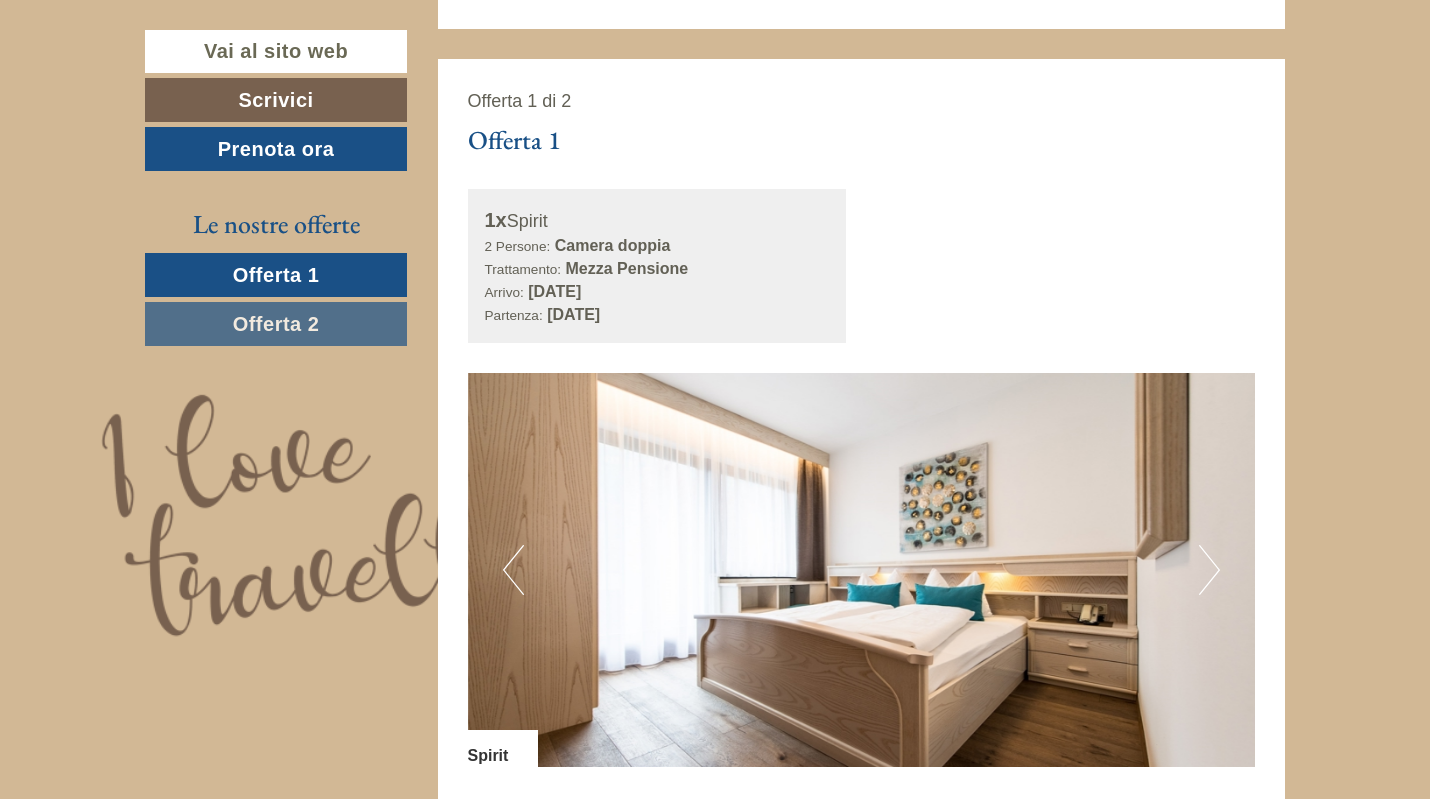 click on "Previous" at bounding box center [513, 570] 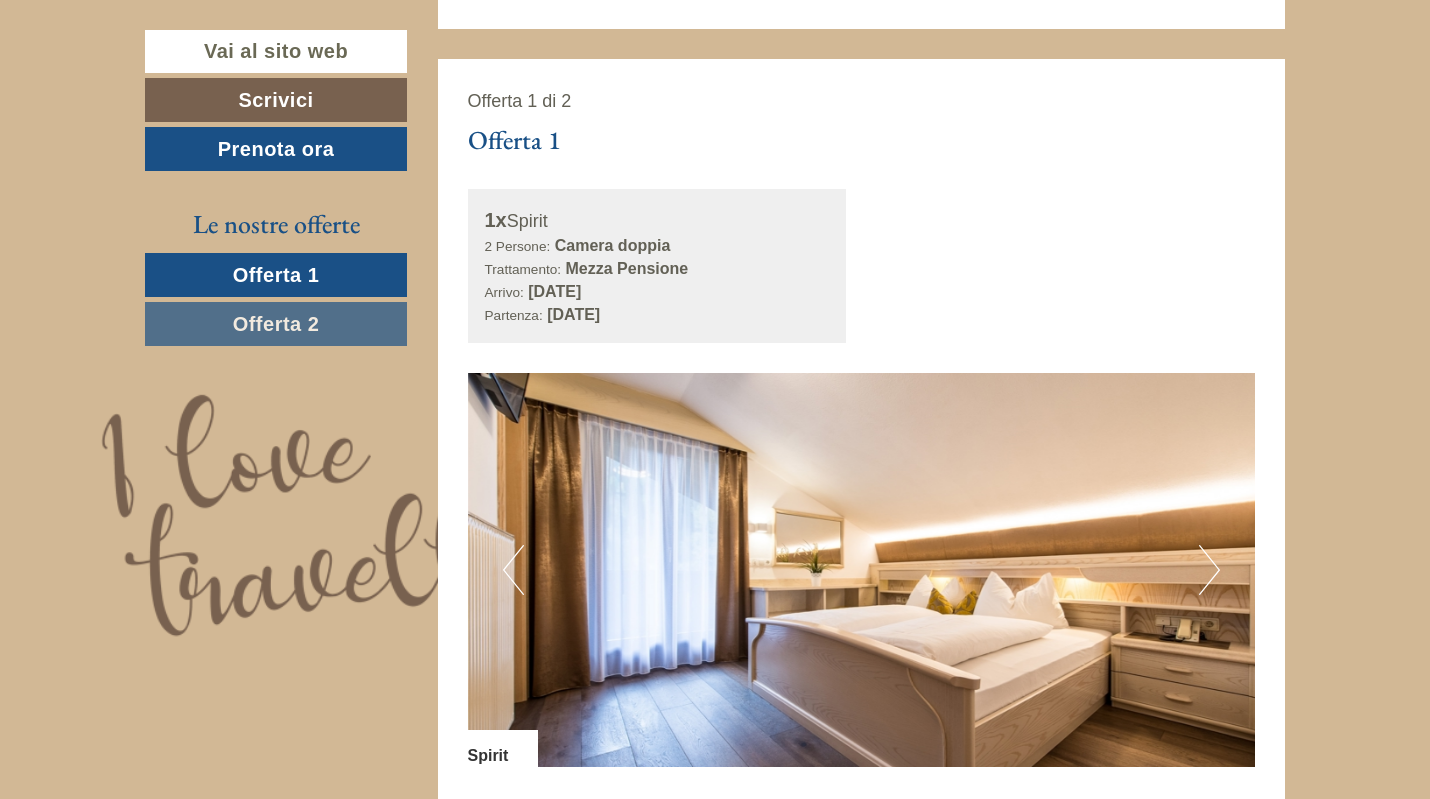 click on "Previous" at bounding box center [513, 570] 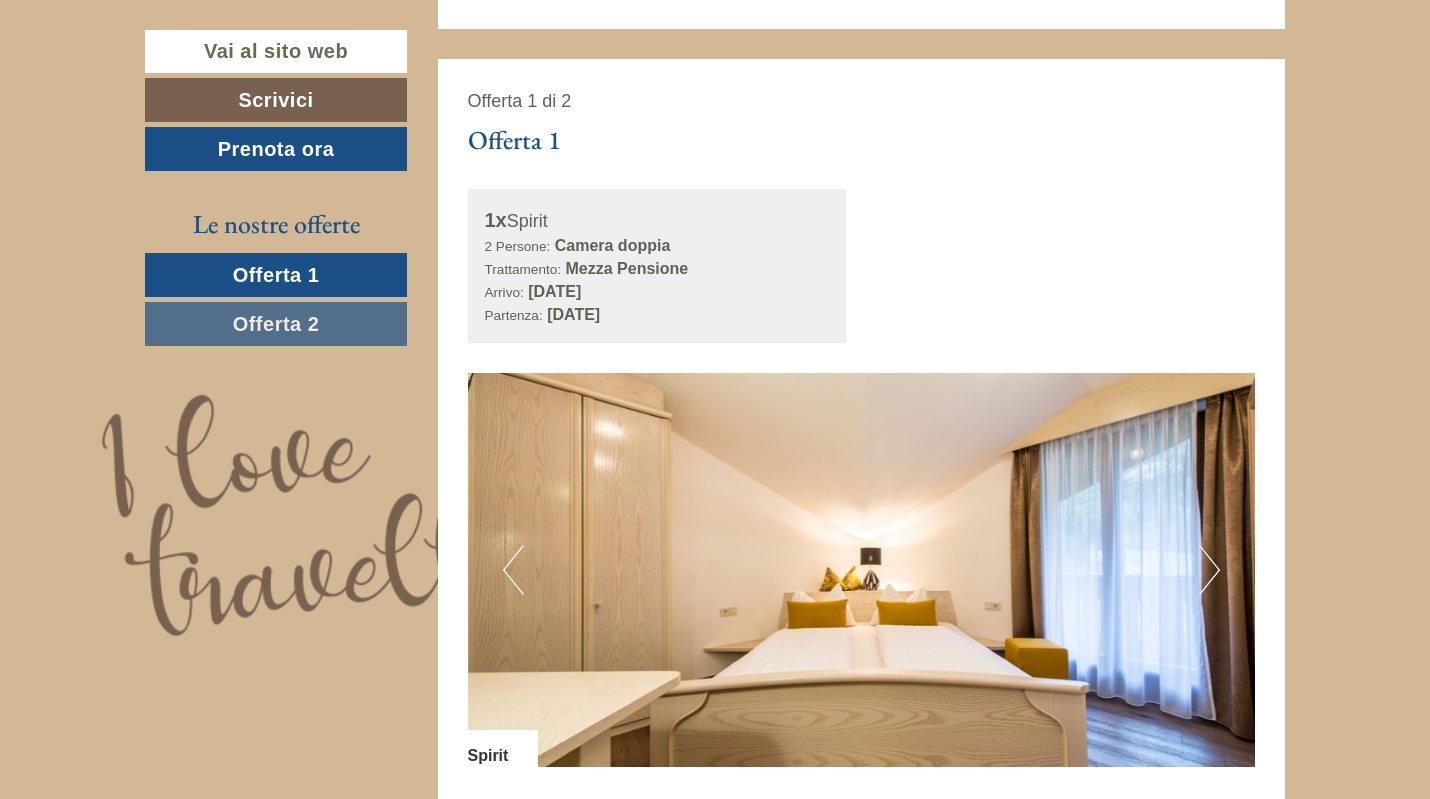 click on "Previous" at bounding box center (513, 570) 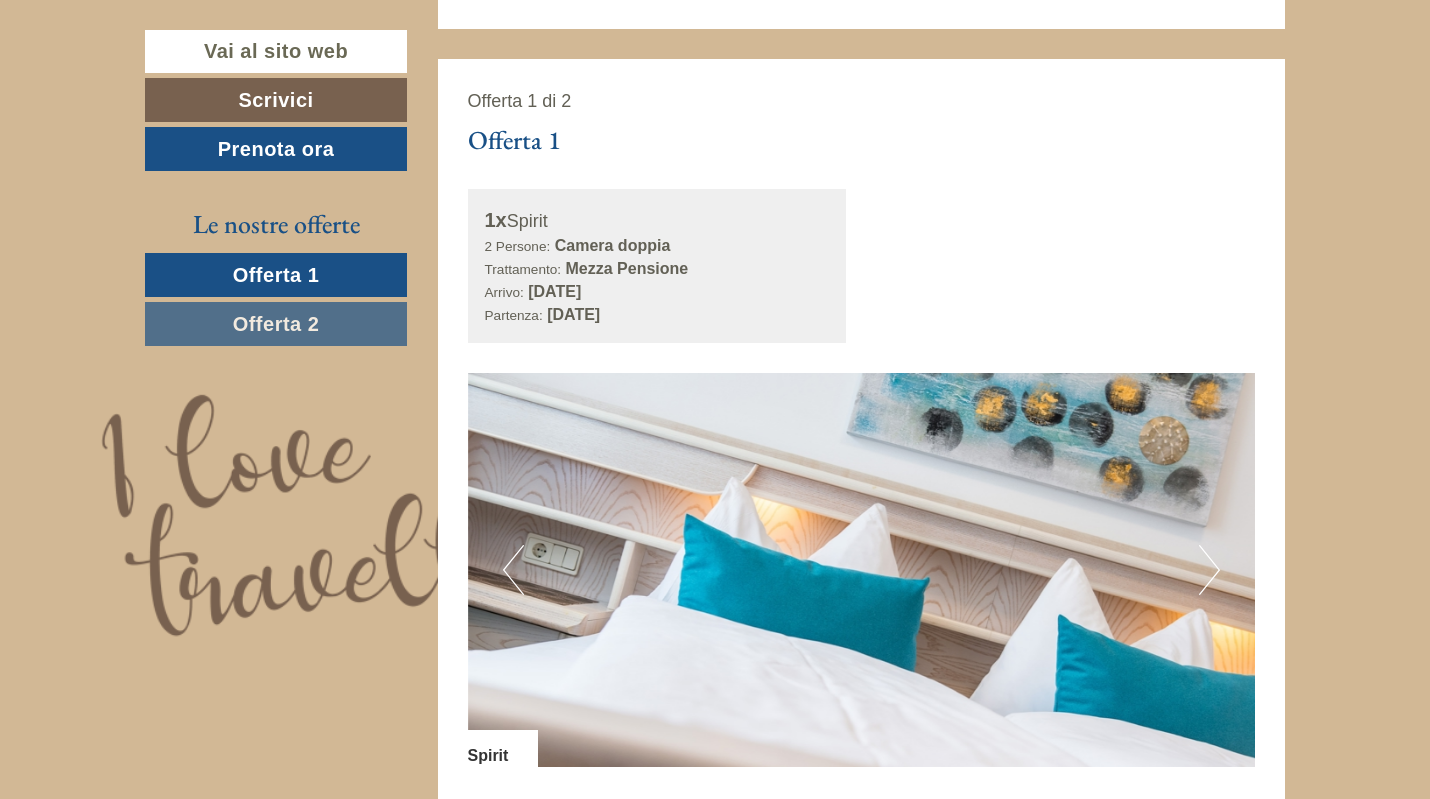 click on "Previous" at bounding box center (513, 570) 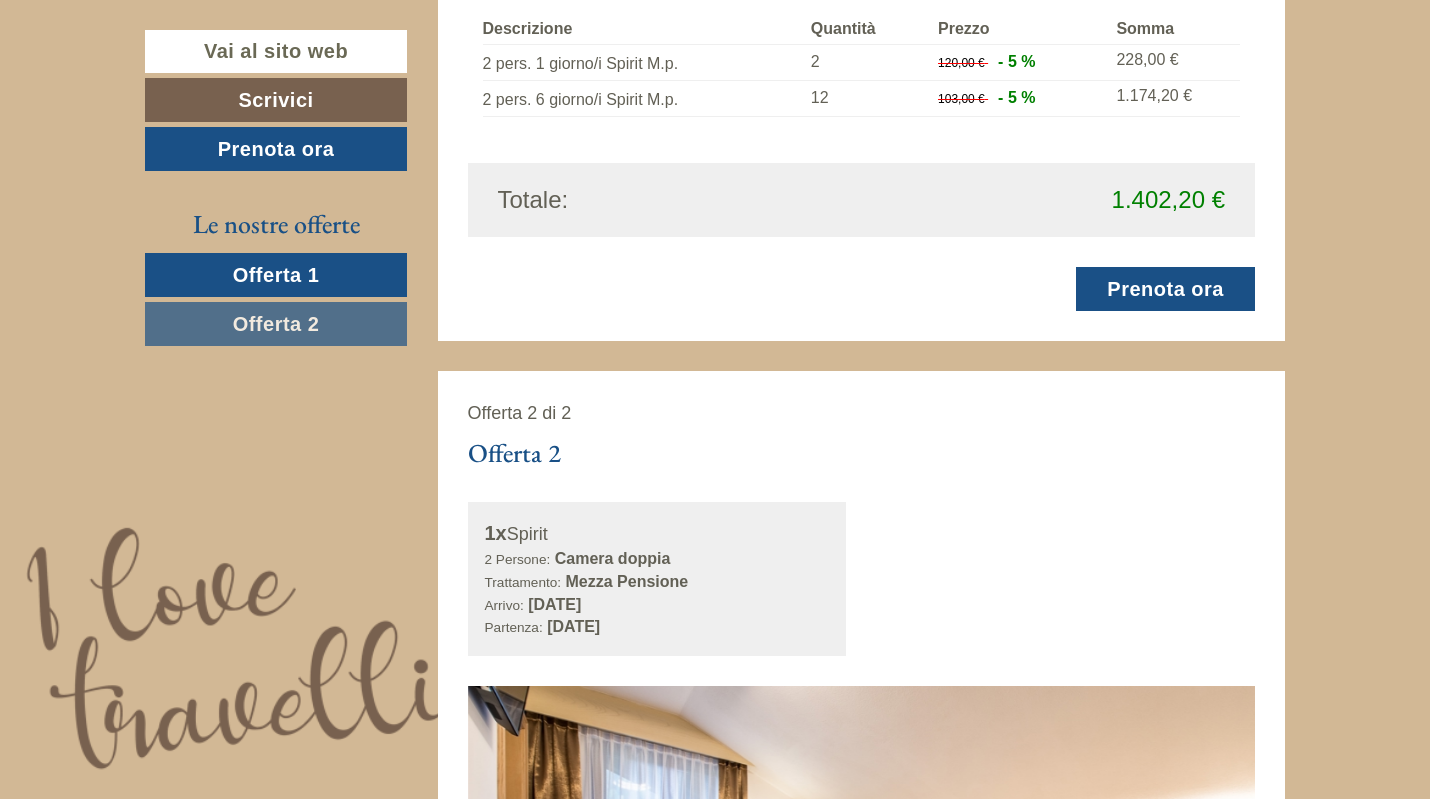 scroll, scrollTop: 2300, scrollLeft: 0, axis: vertical 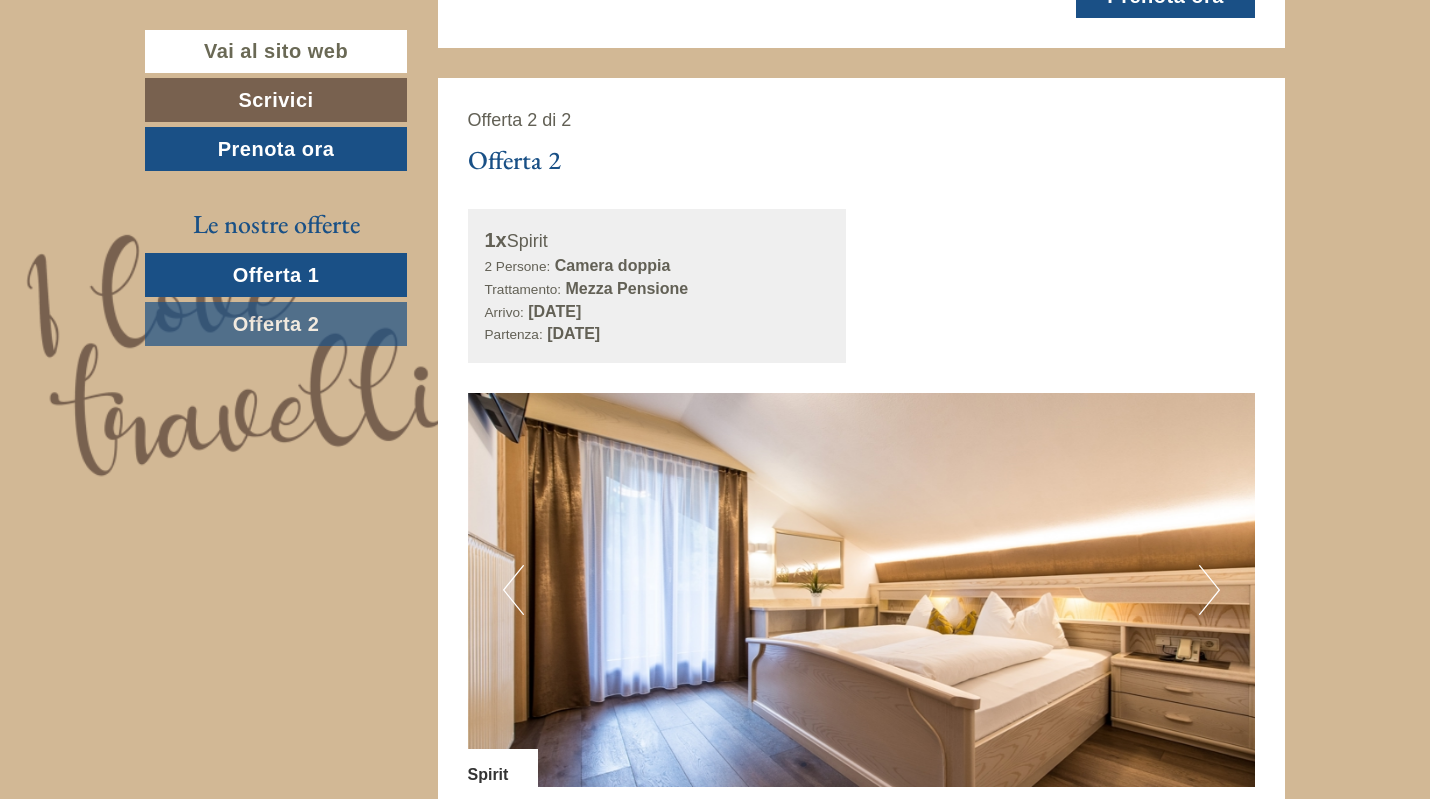 click on "Previous" at bounding box center (513, 590) 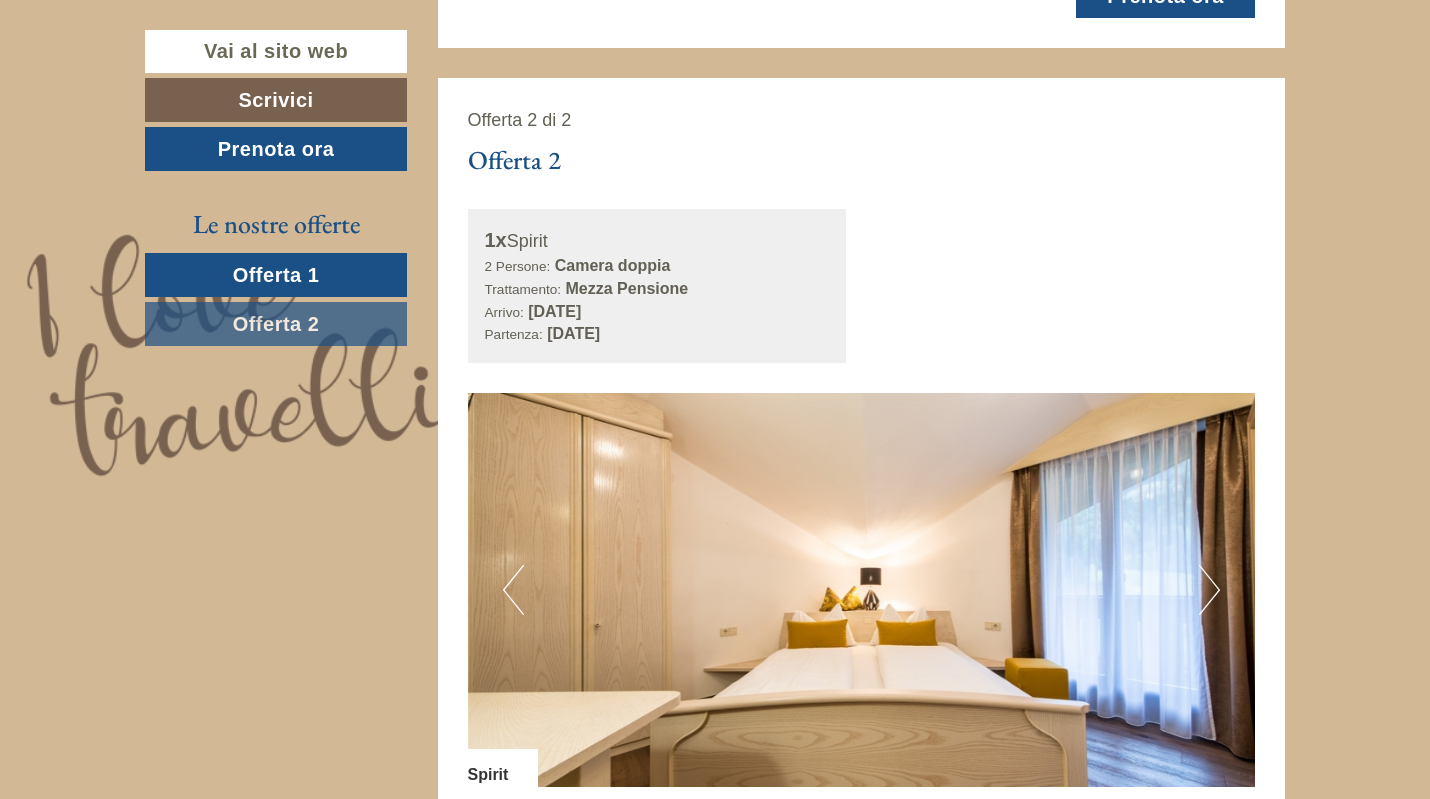 click on "Previous" at bounding box center (513, 590) 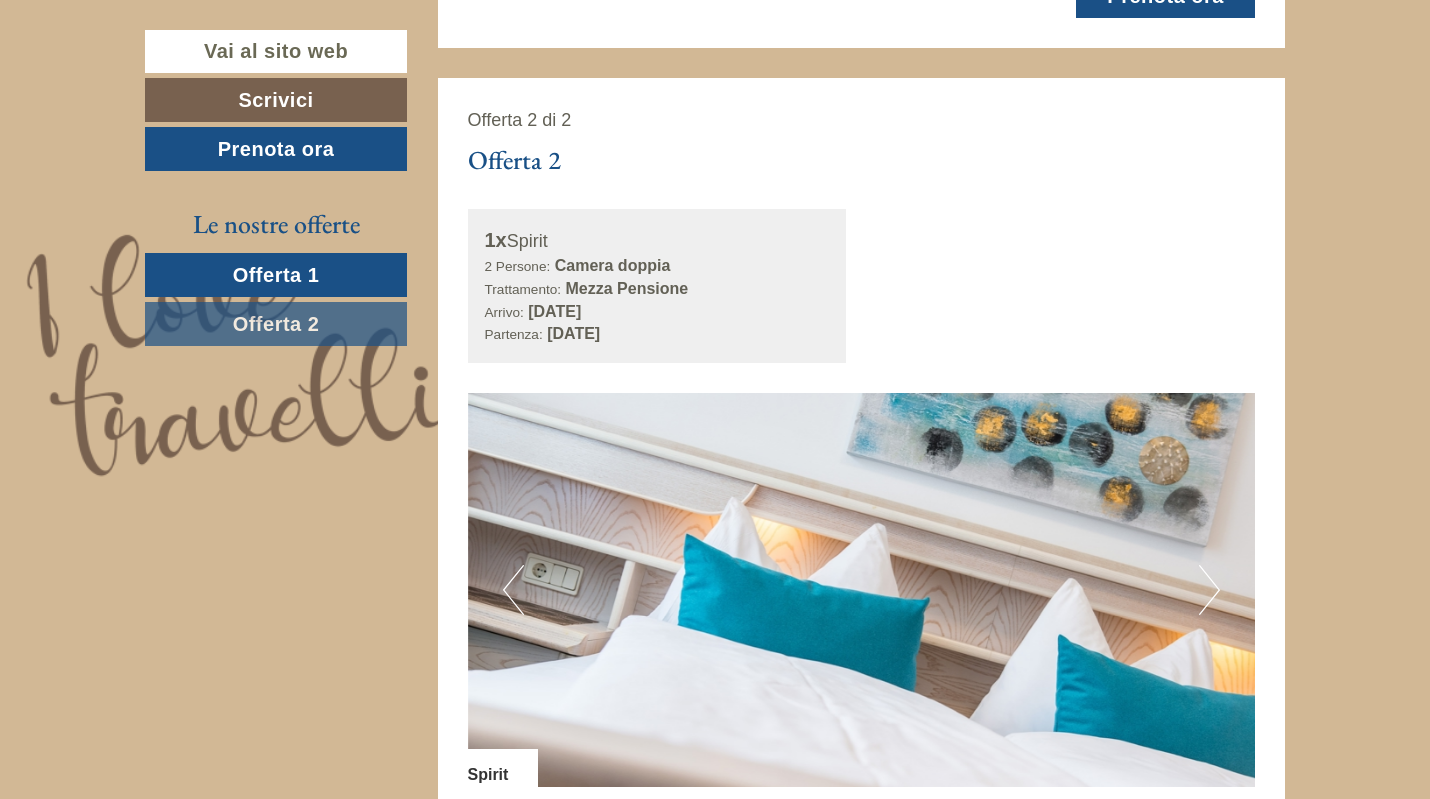 click on "Previous" at bounding box center (513, 590) 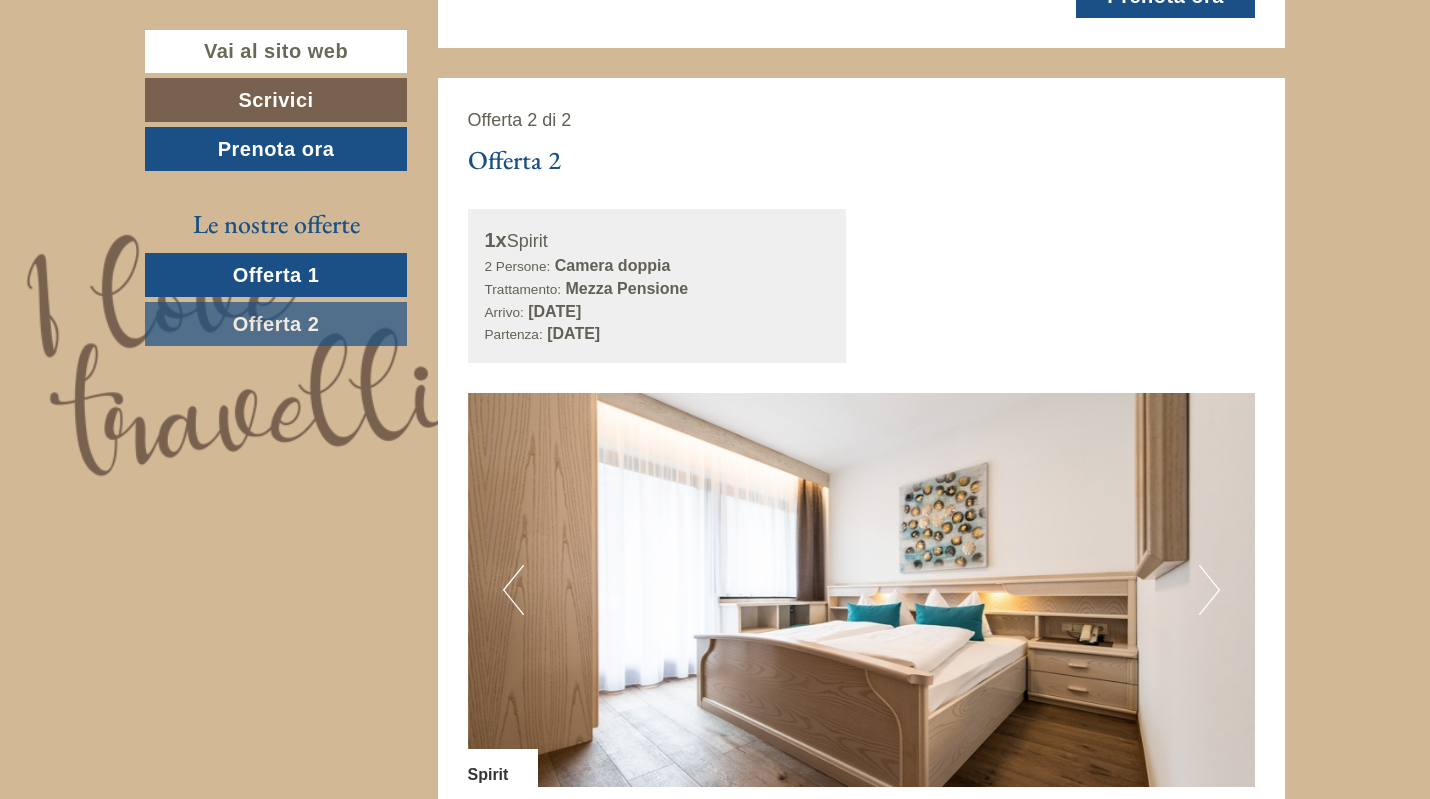 click on "Previous" at bounding box center (513, 590) 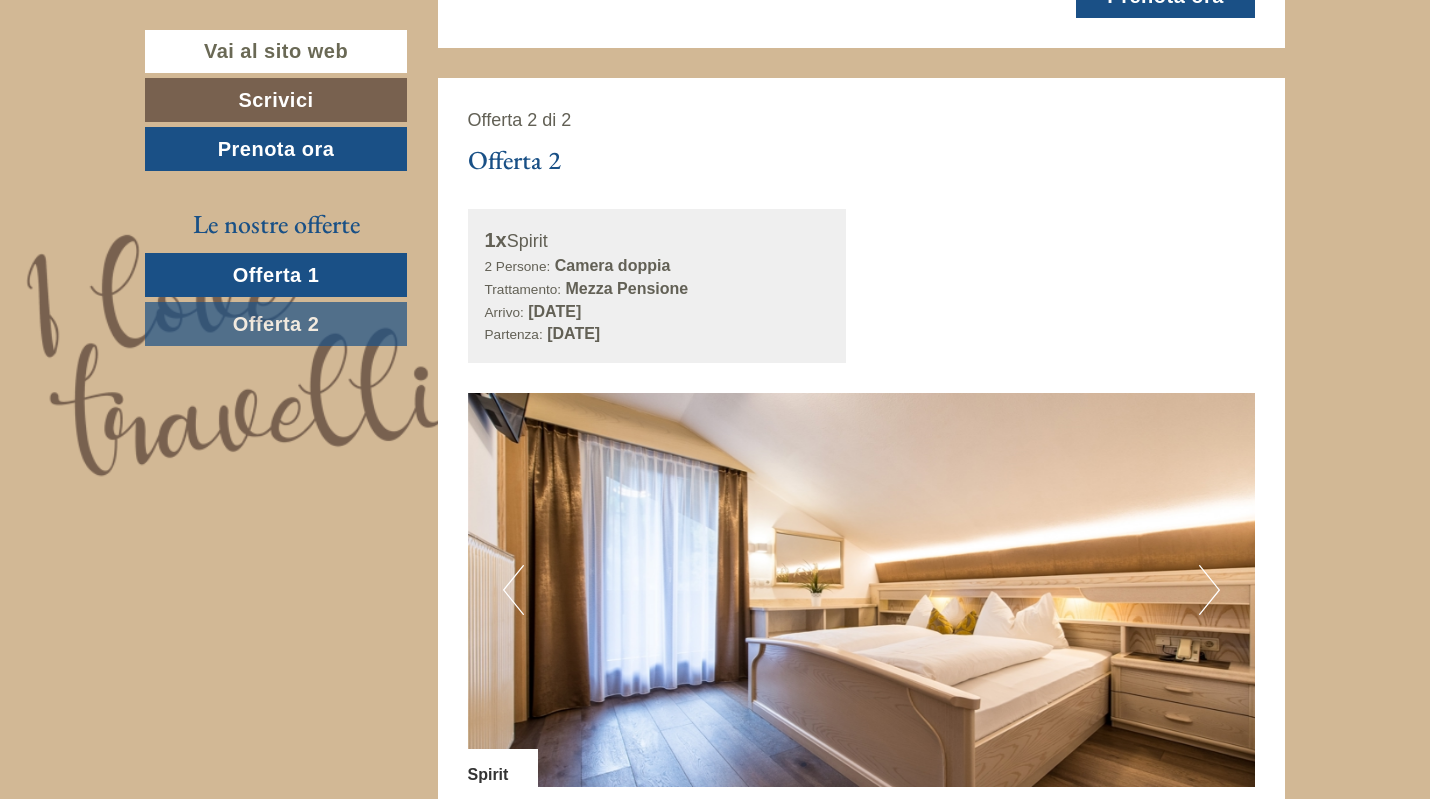 click on "Previous" at bounding box center [513, 590] 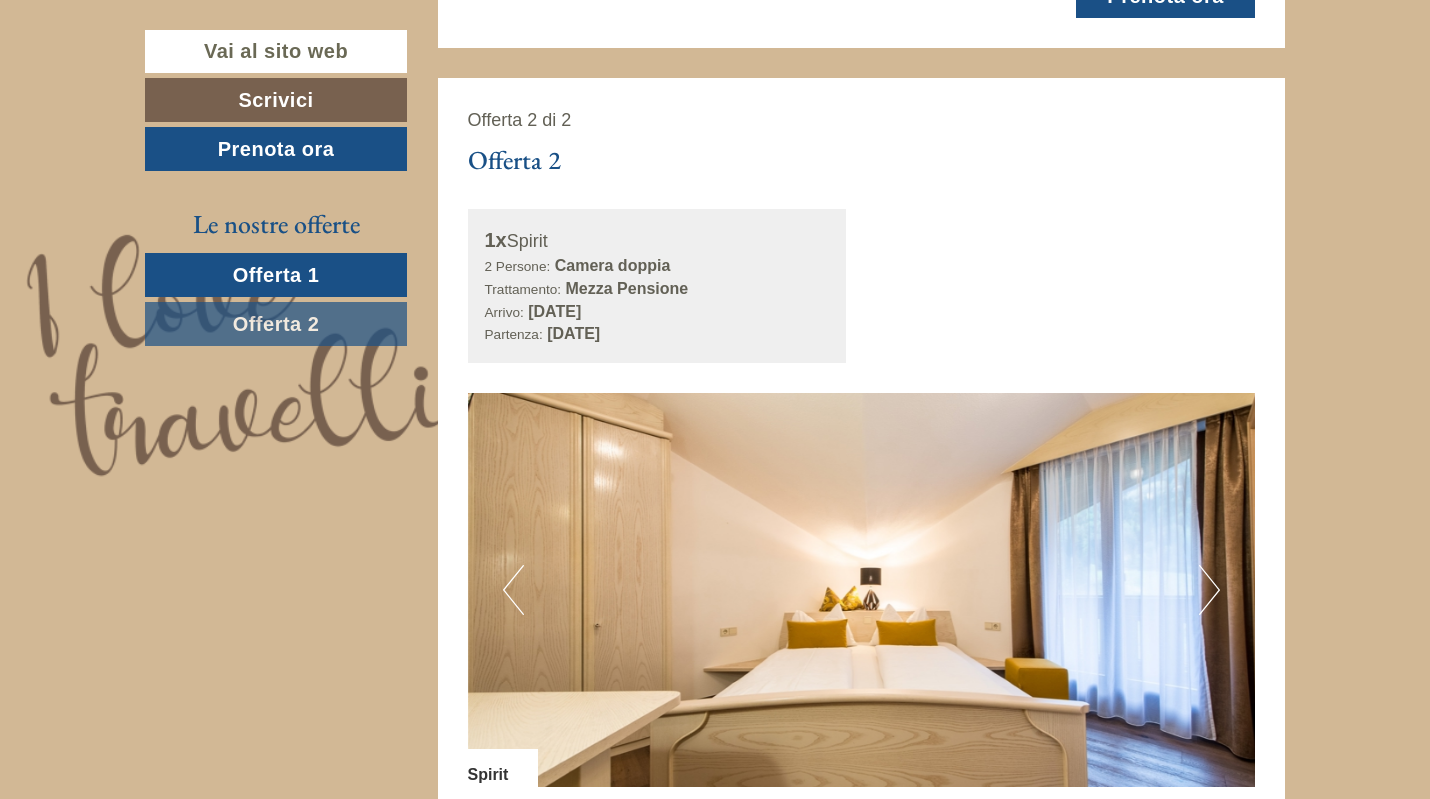 click on "Previous" at bounding box center [513, 590] 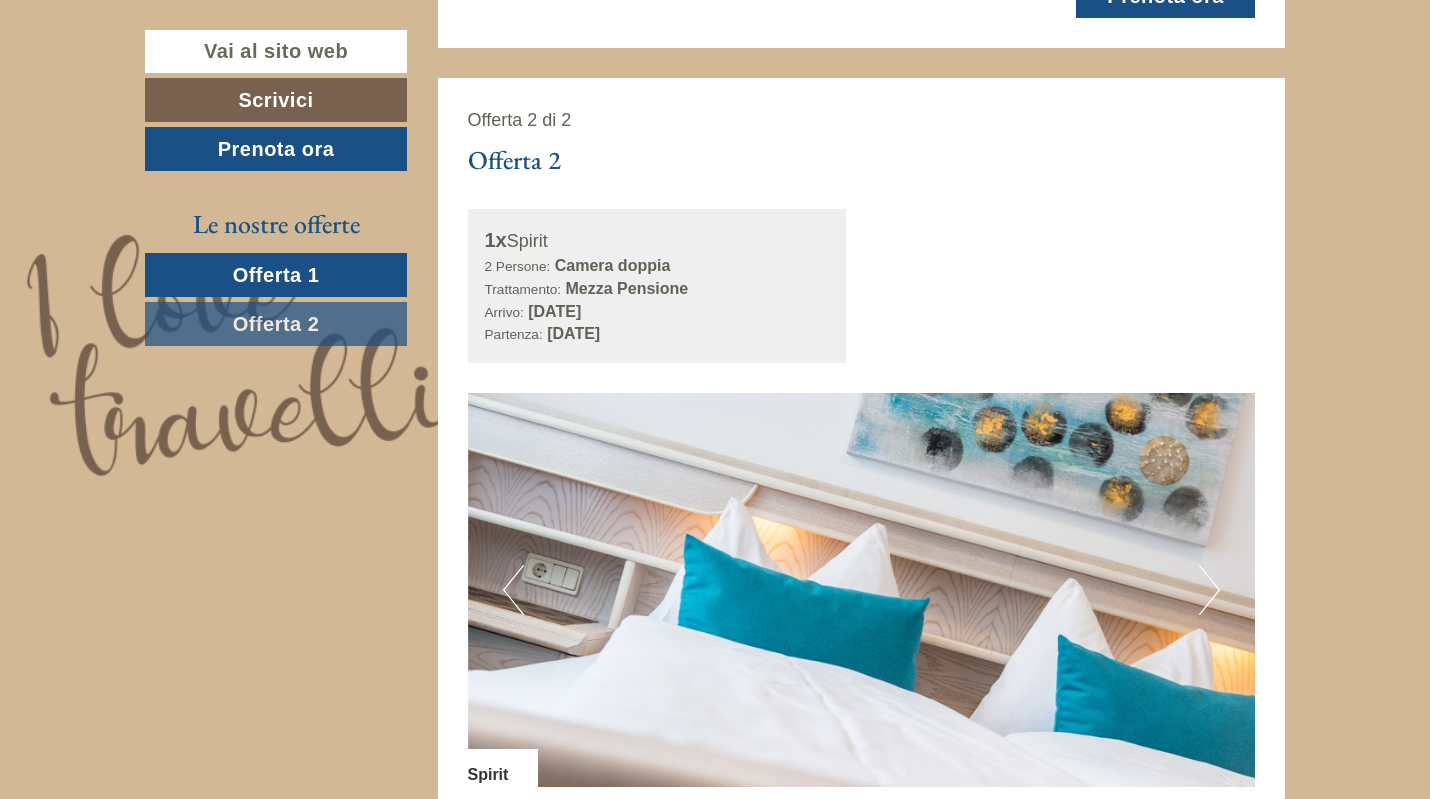 click on "Previous" at bounding box center (513, 590) 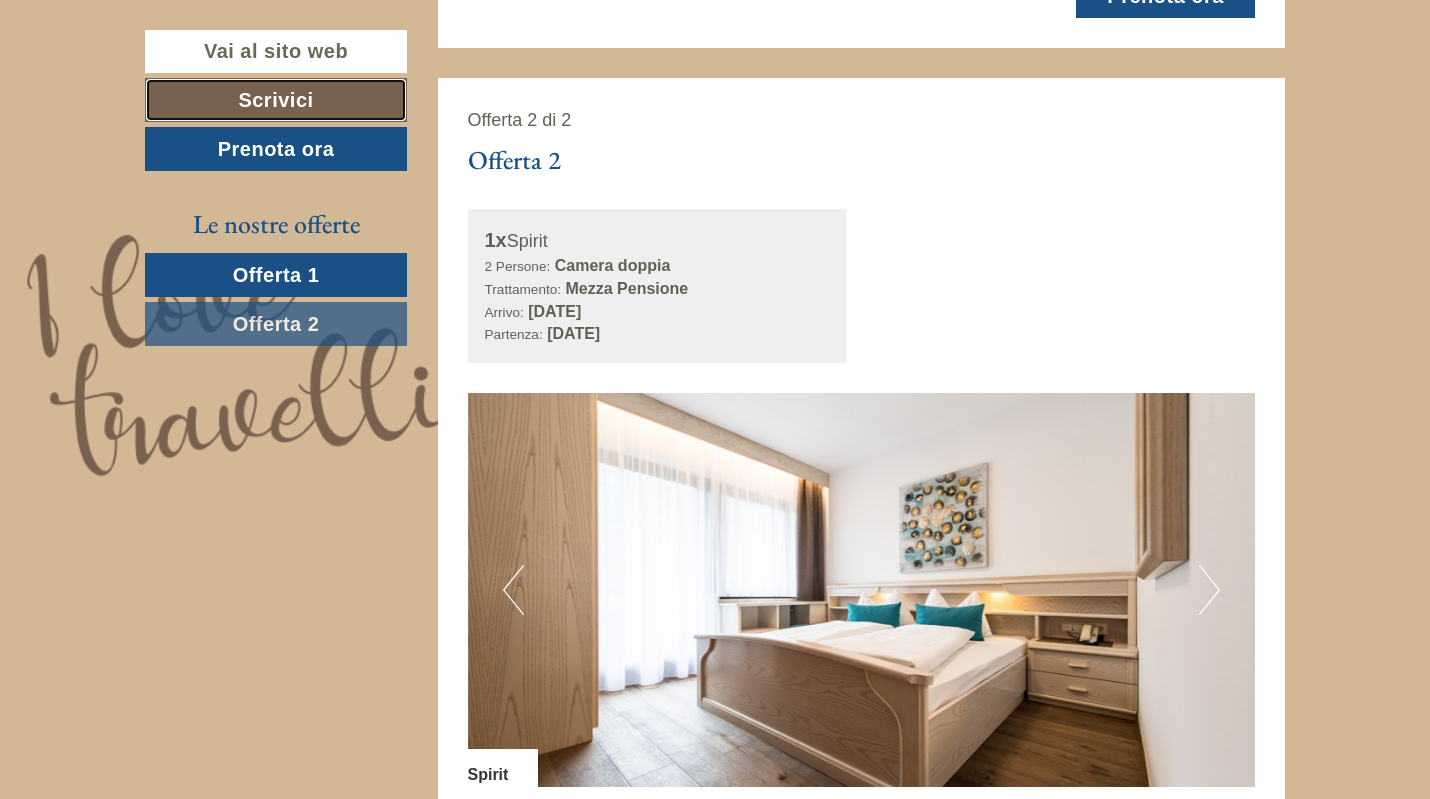 click on "Scrivici" at bounding box center [276, 100] 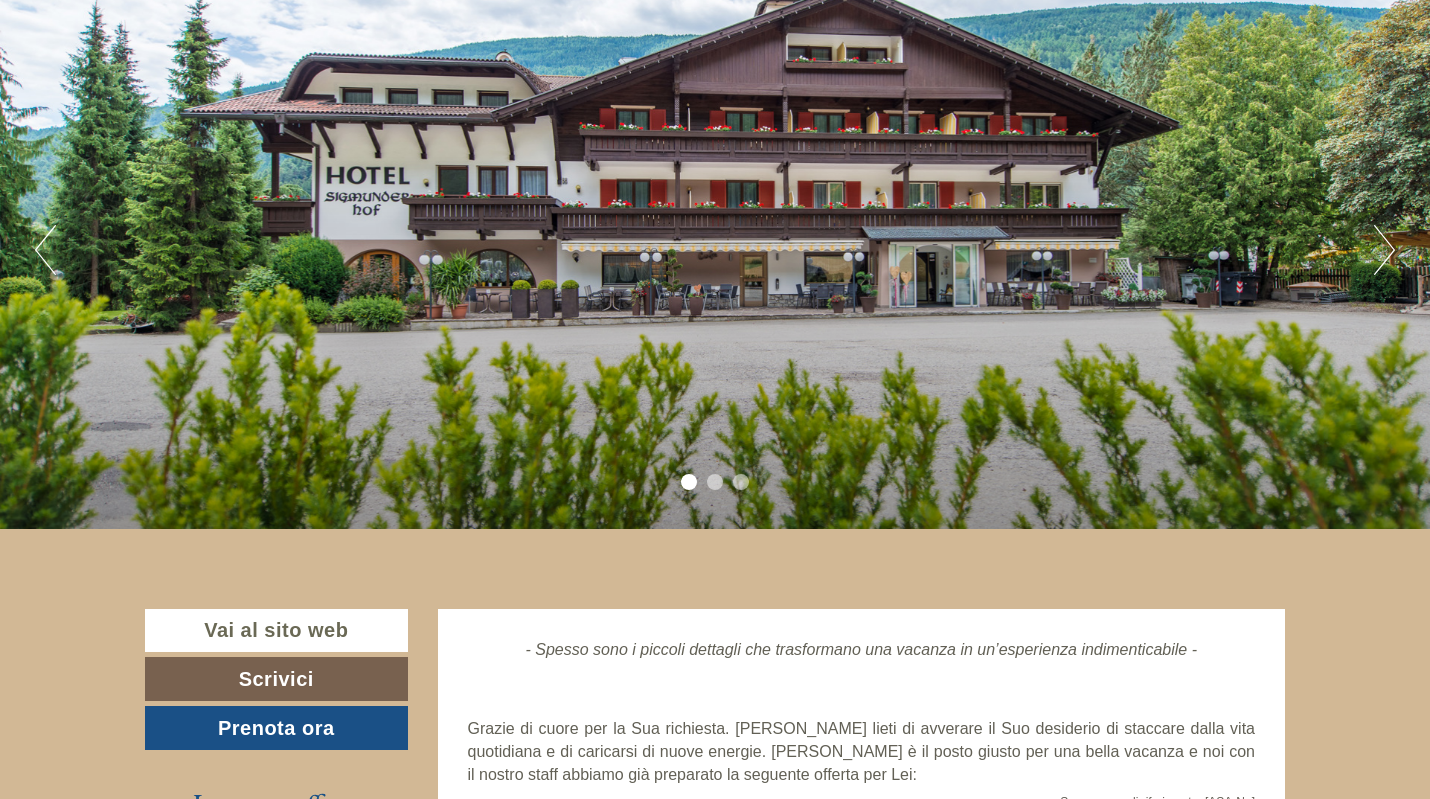 scroll, scrollTop: 0, scrollLeft: 0, axis: both 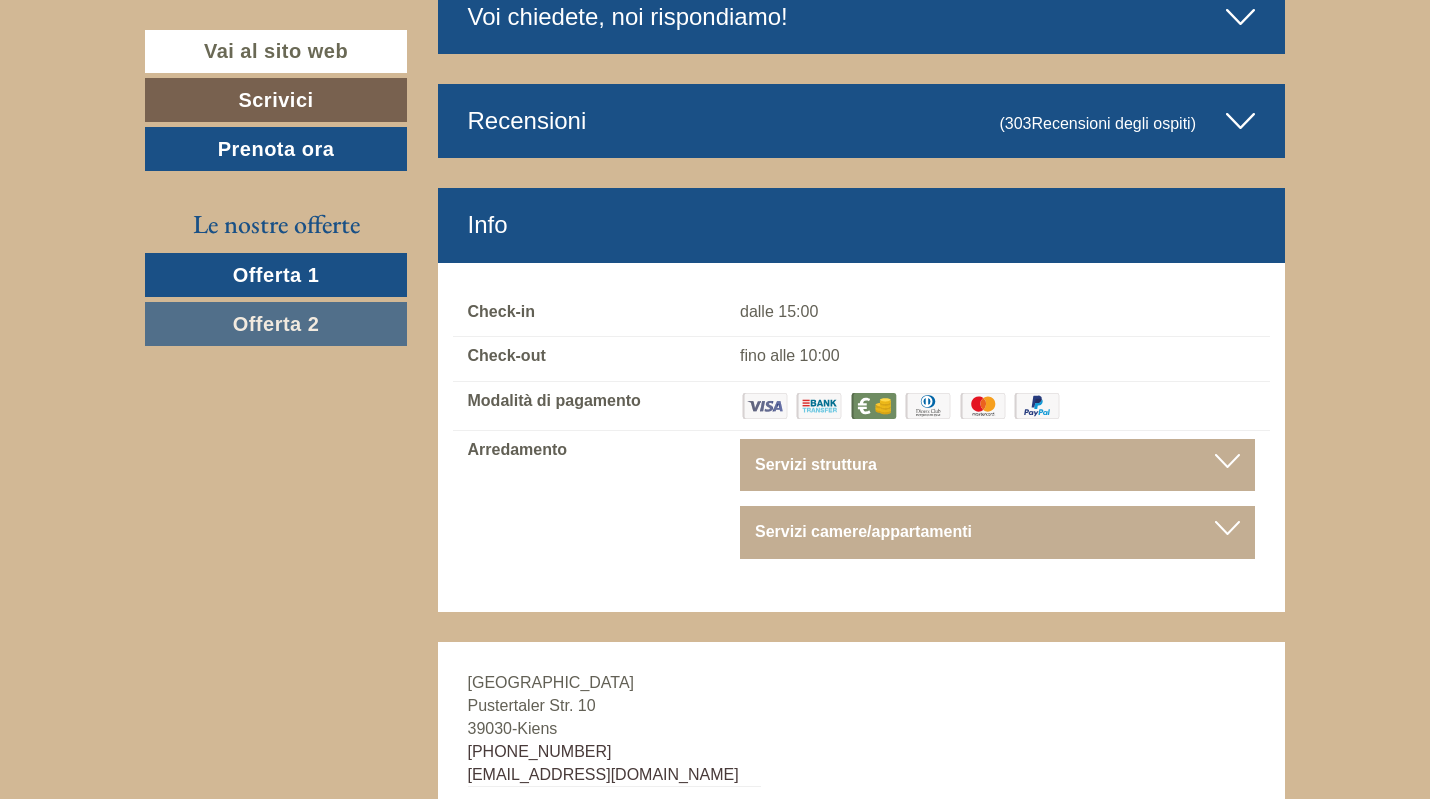 click at bounding box center (1227, 461) 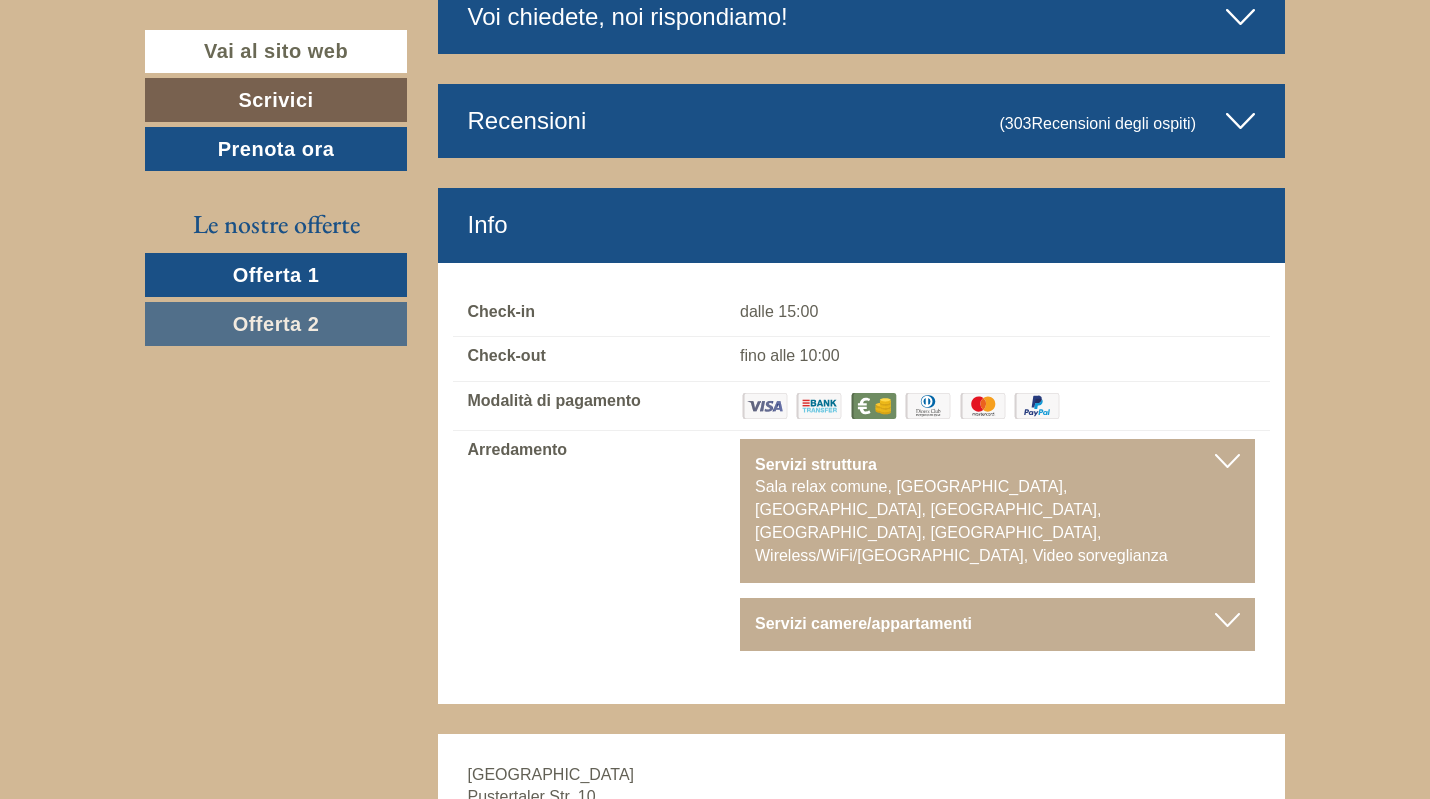 click at bounding box center [1227, 620] 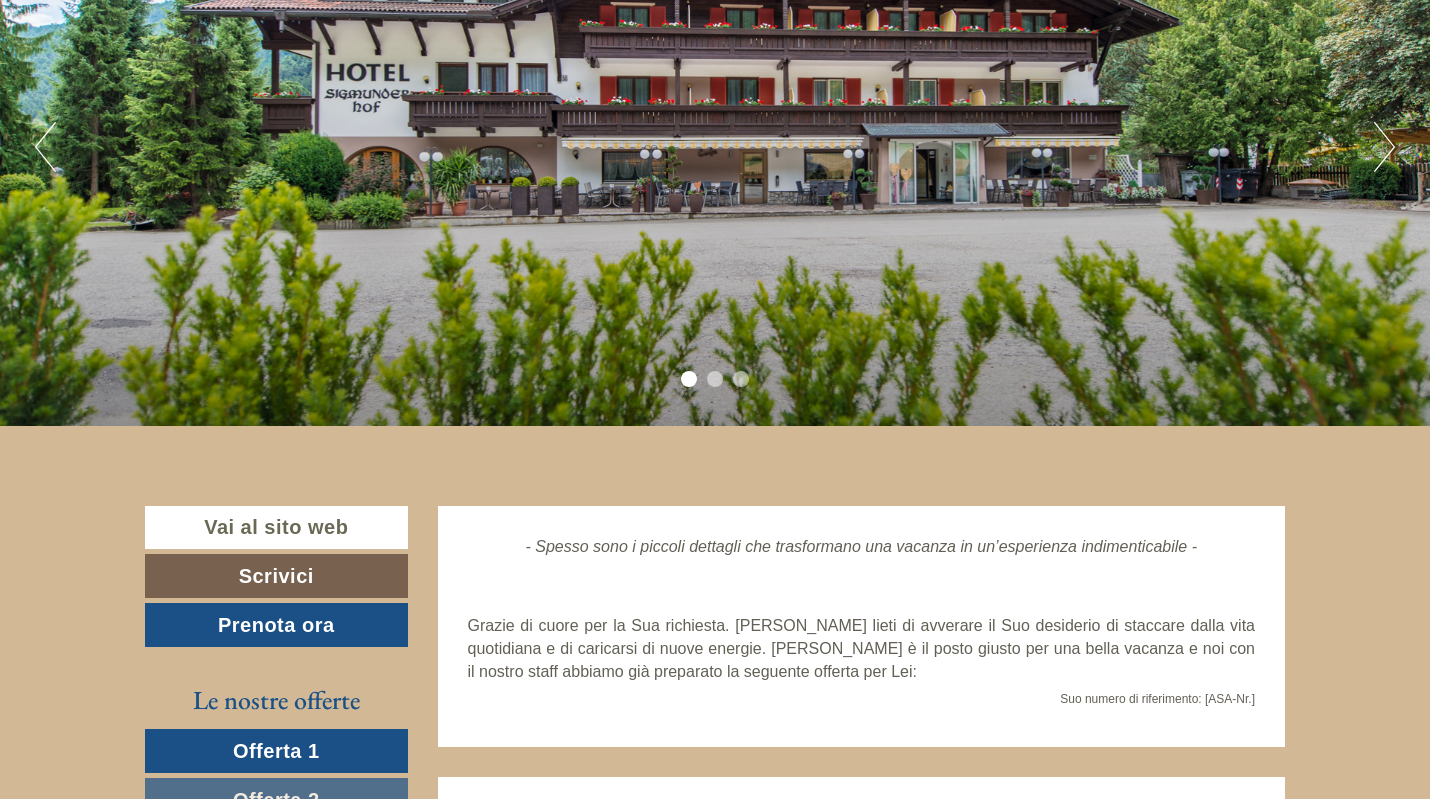 scroll, scrollTop: 0, scrollLeft: 0, axis: both 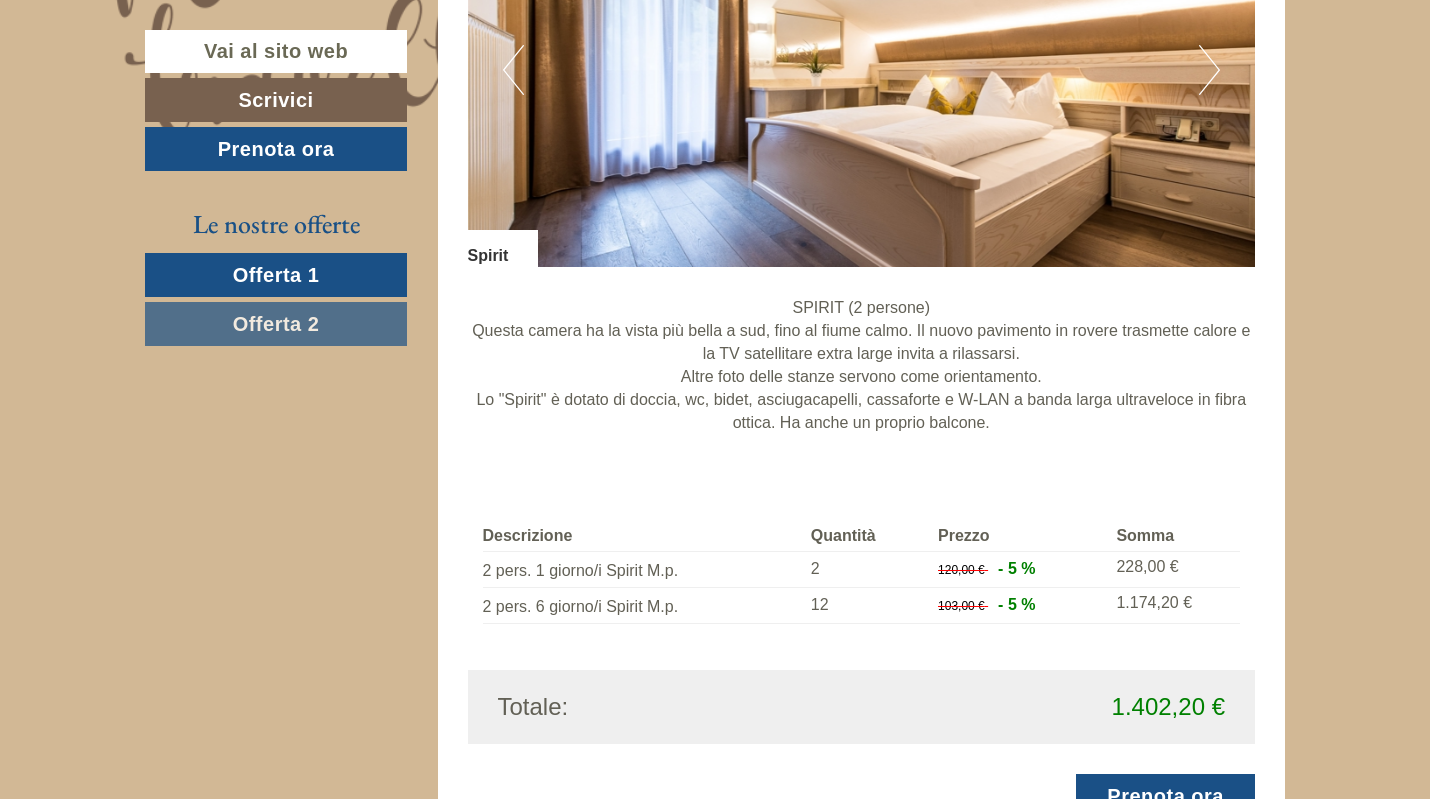 click on "Offerta 2" at bounding box center (276, 324) 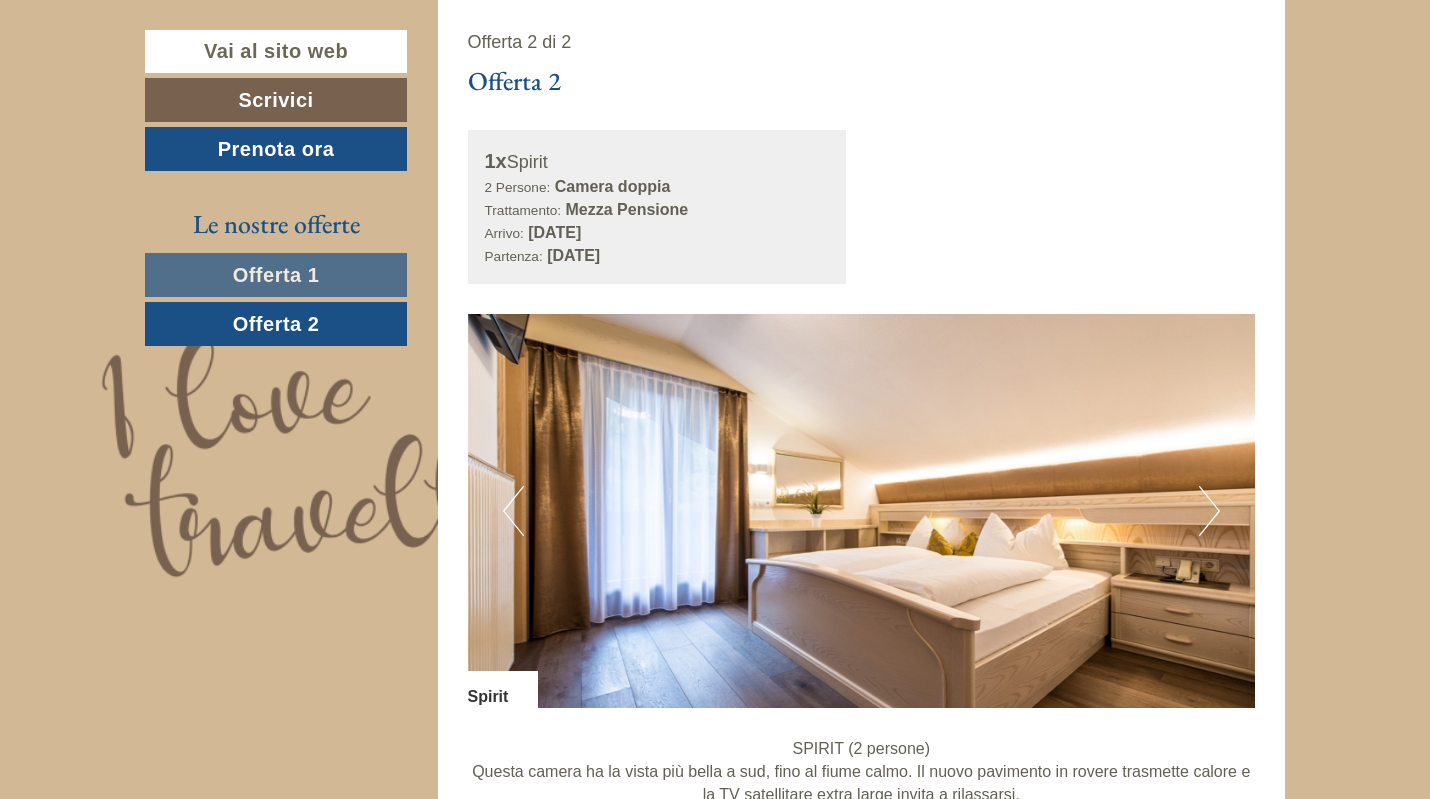 click on "Offerta 1" at bounding box center (276, 275) 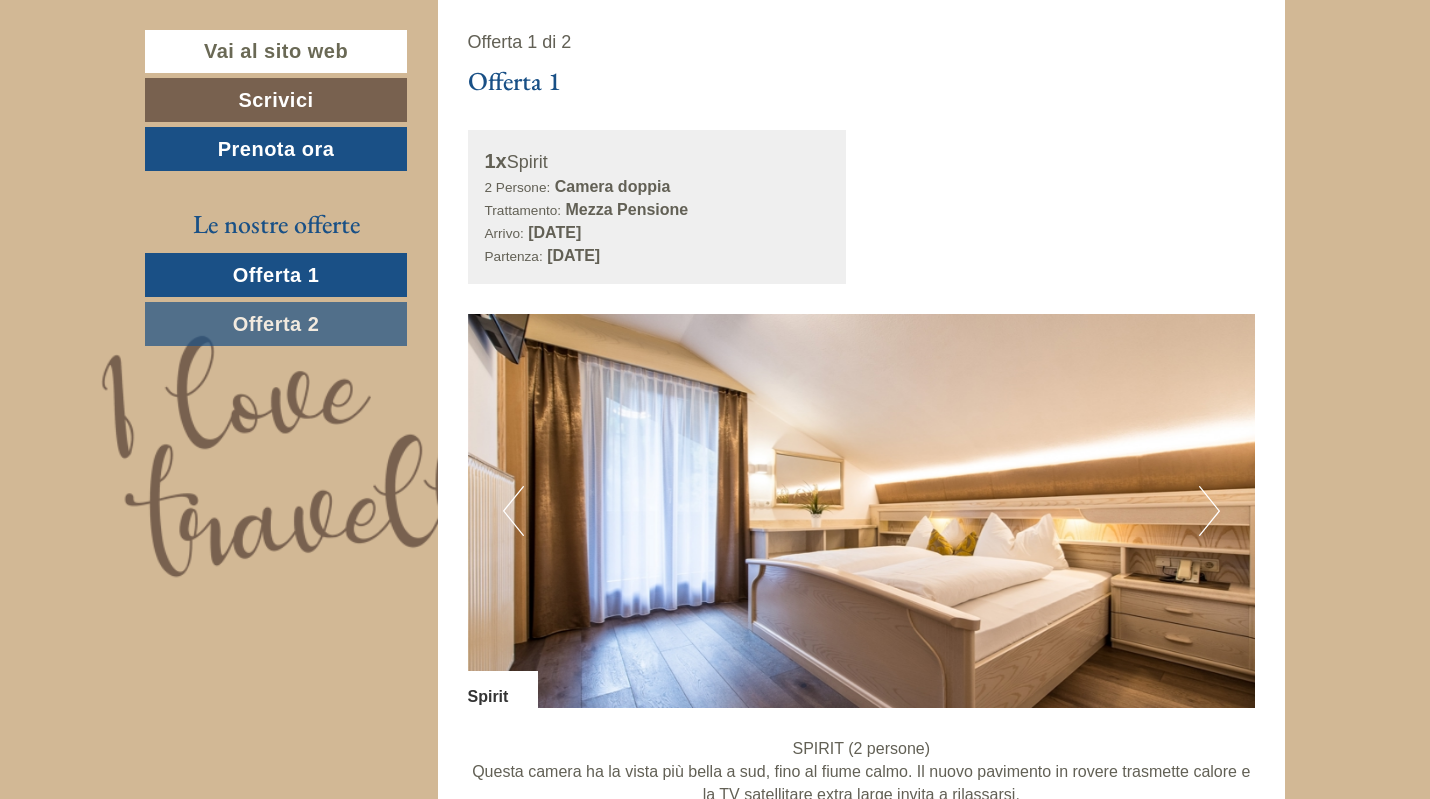 click on "Offerta 2" at bounding box center [276, 324] 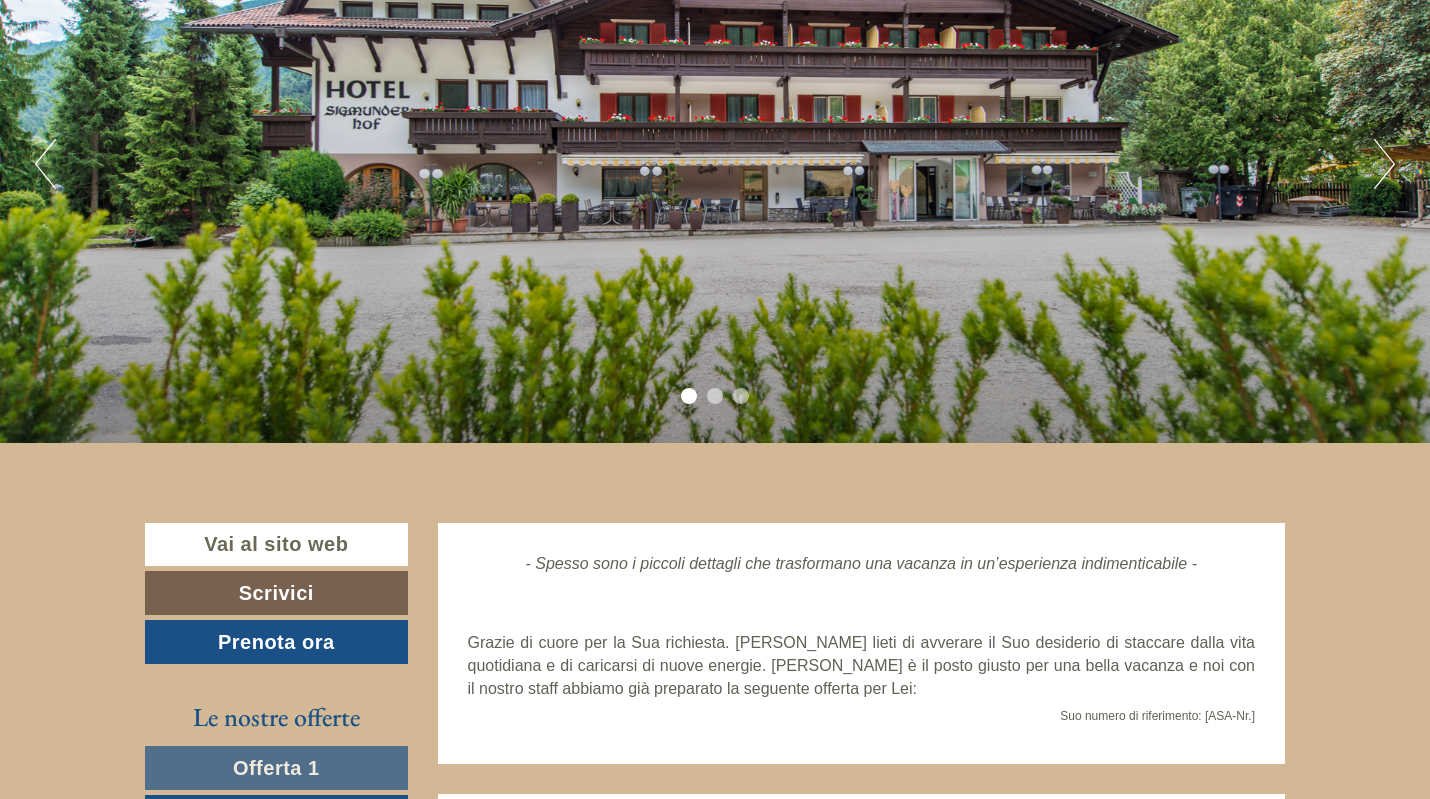 scroll, scrollTop: 259, scrollLeft: 0, axis: vertical 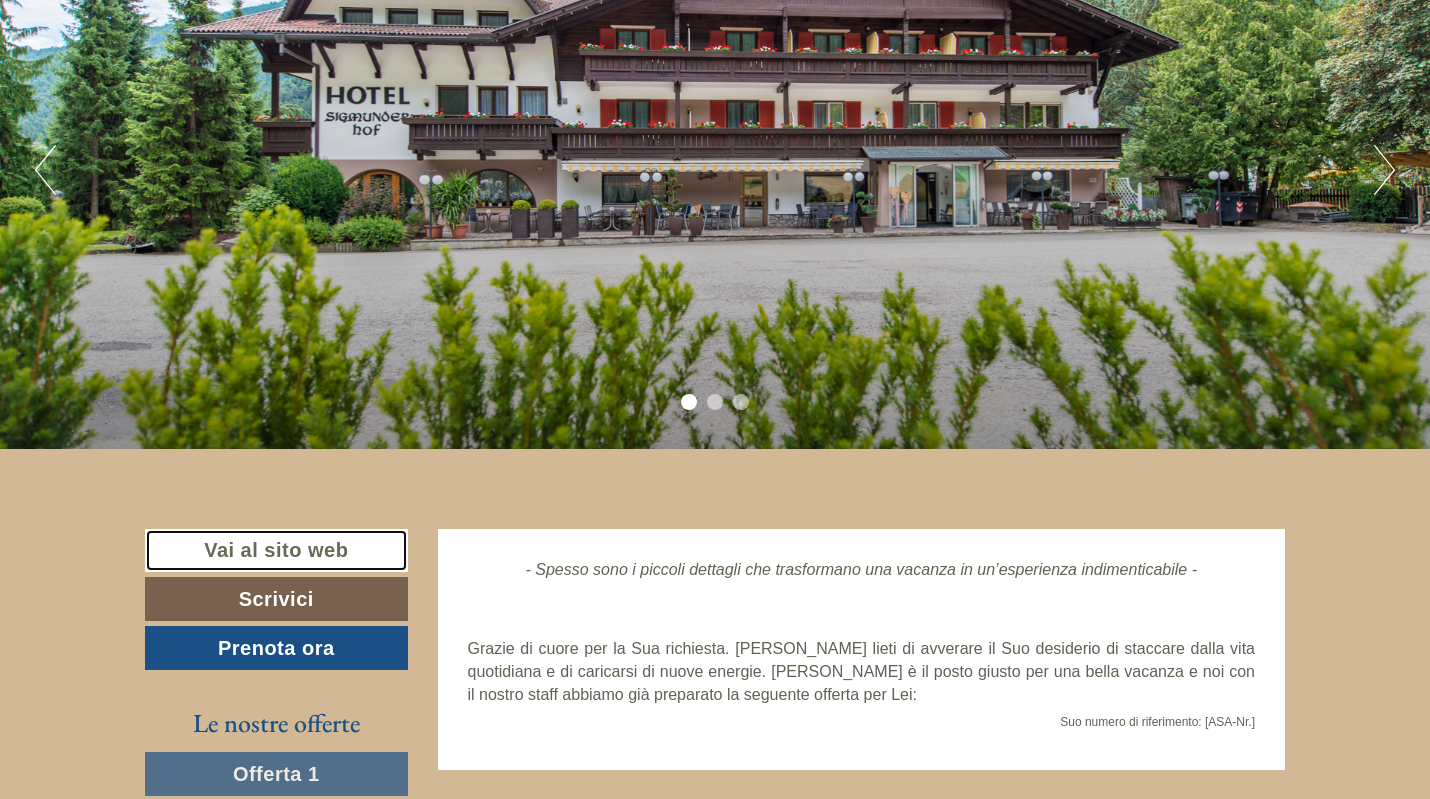 click on "Vai al sito web" at bounding box center (276, 550) 